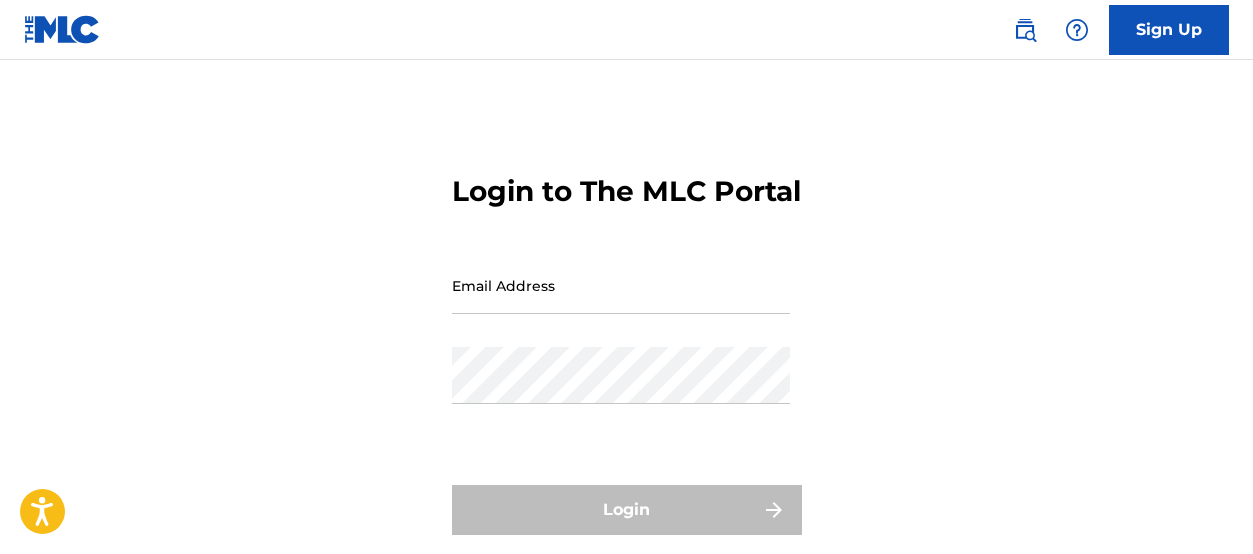 scroll, scrollTop: 76, scrollLeft: 0, axis: vertical 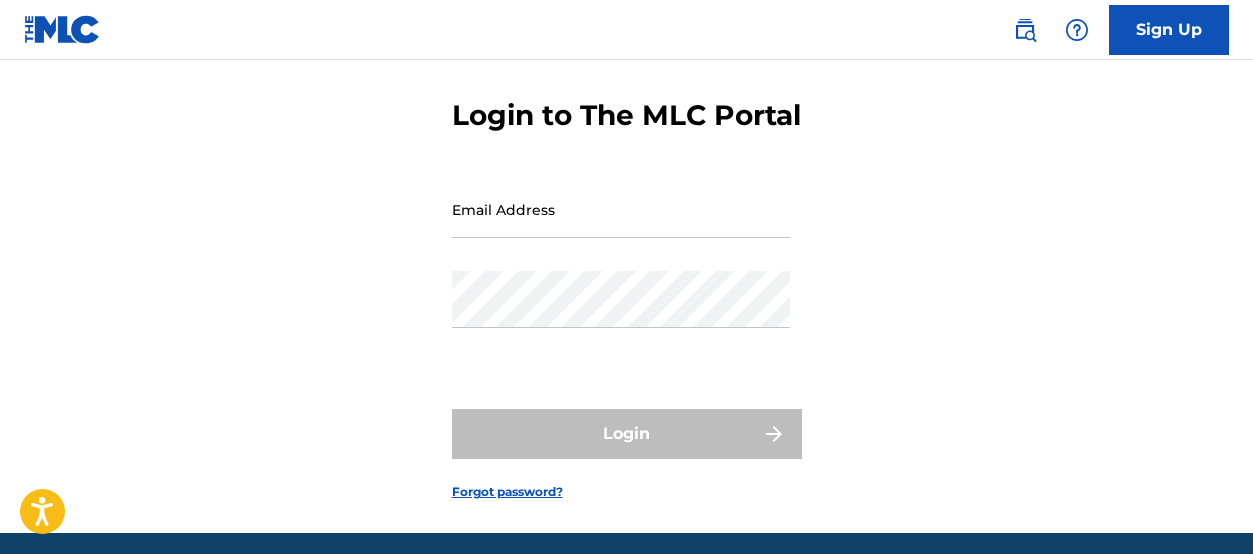 click on "Email Address" at bounding box center [621, 209] 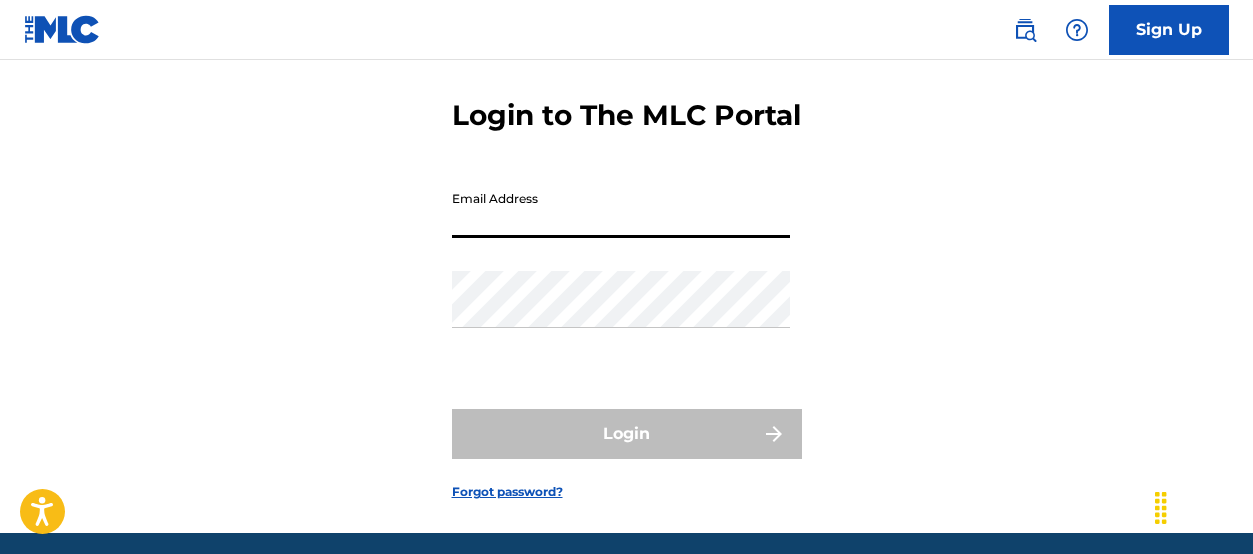 click on "Email Address" at bounding box center (621, 209) 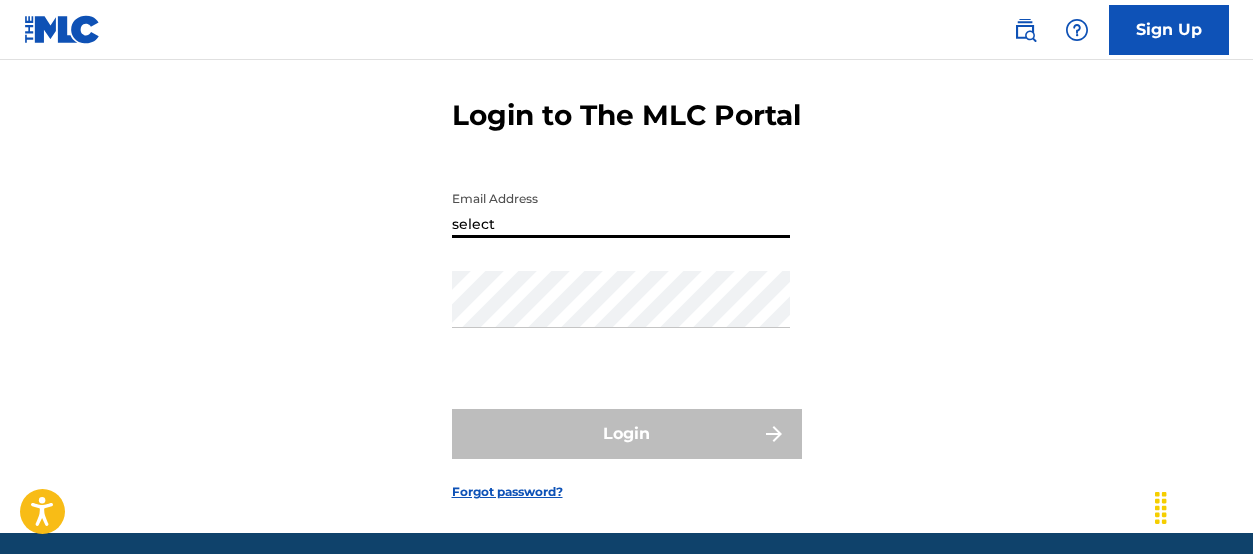 type on "selectcreativesmusic@example.com" 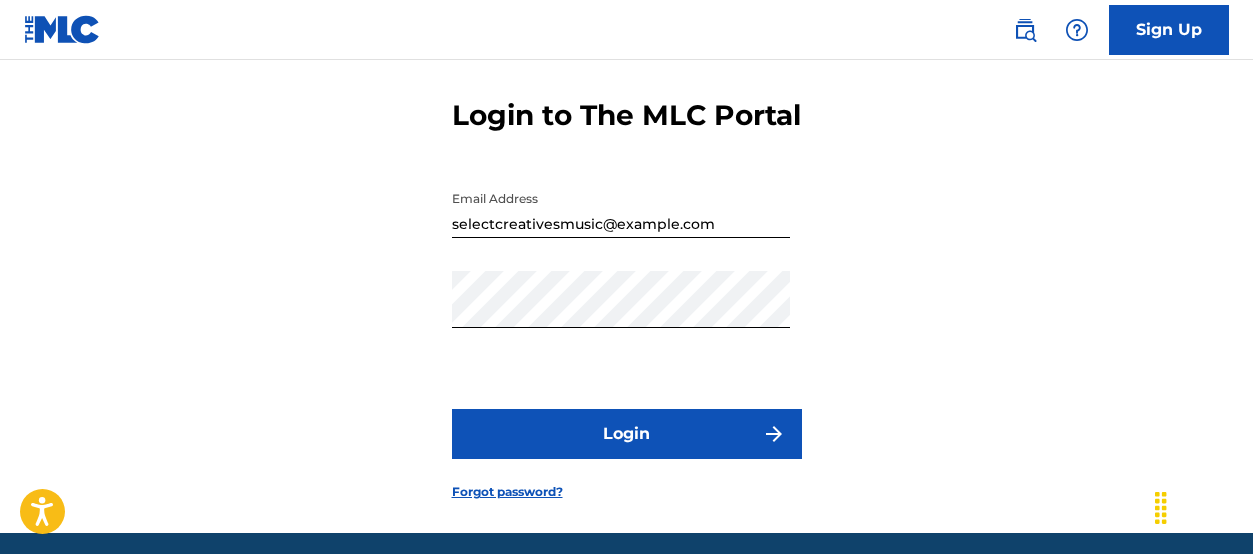 click on "Login" at bounding box center [627, 434] 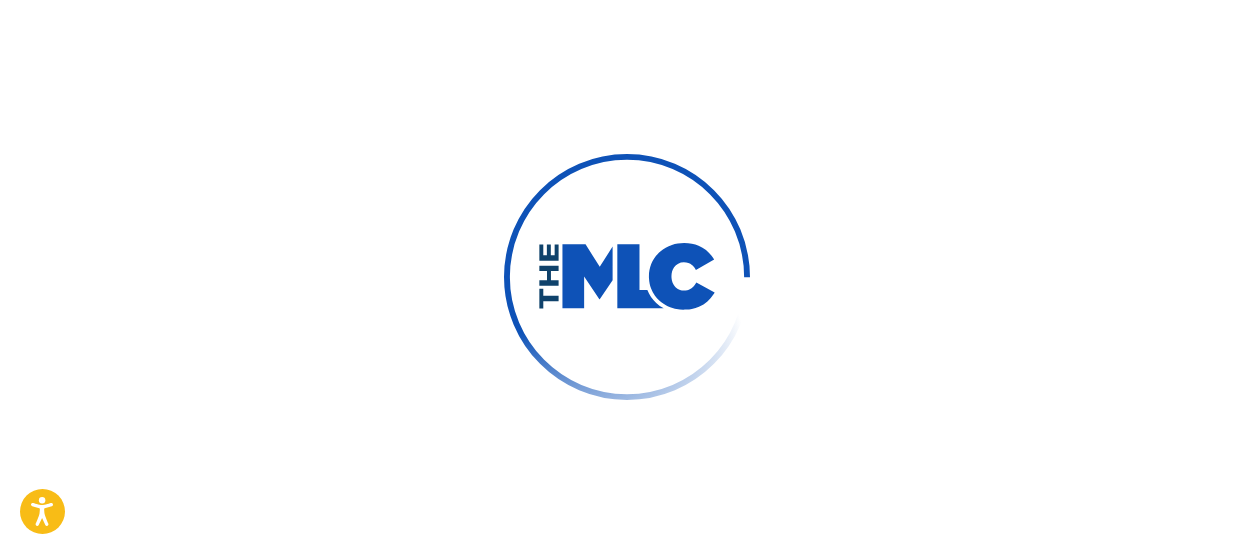 scroll, scrollTop: 106, scrollLeft: 0, axis: vertical 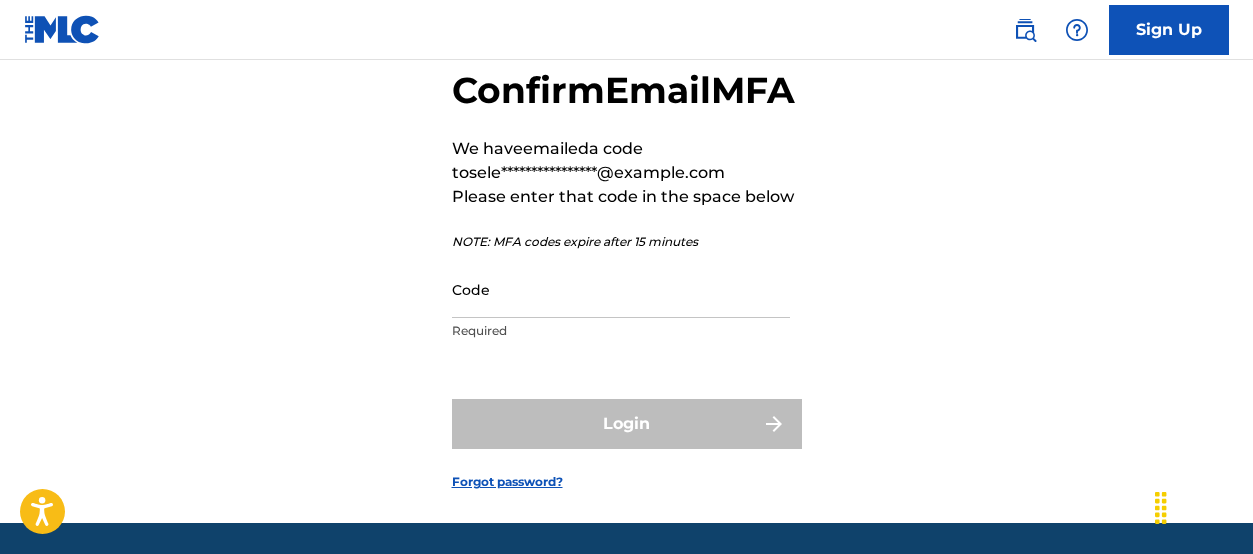 click on "Code" at bounding box center [621, 289] 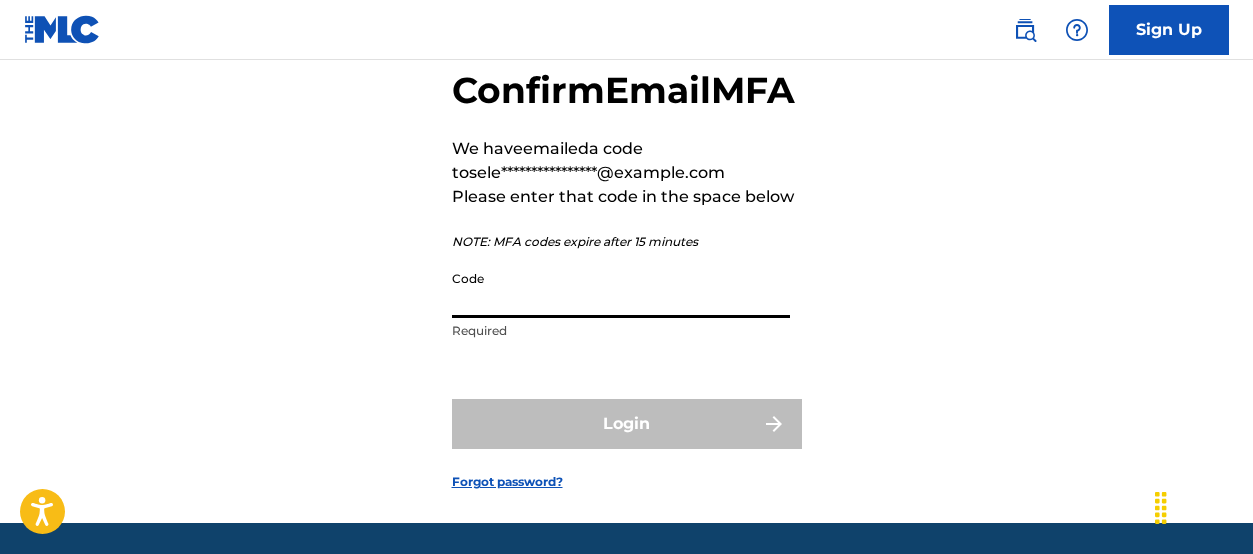 click on "Code" at bounding box center [621, 289] 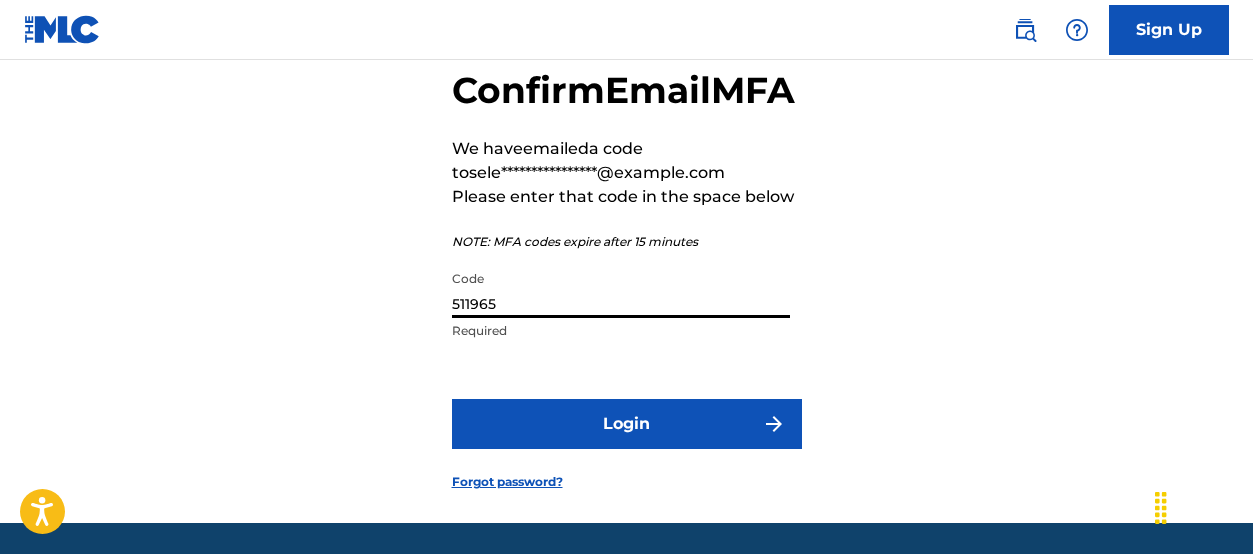 type on "511965" 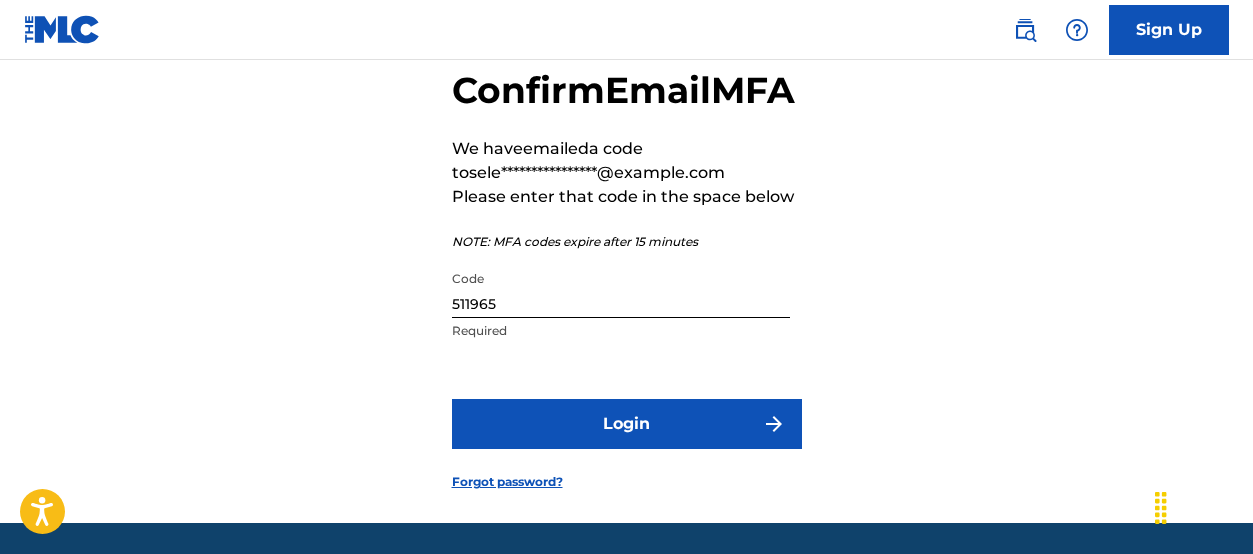 click on "Login" at bounding box center [627, 424] 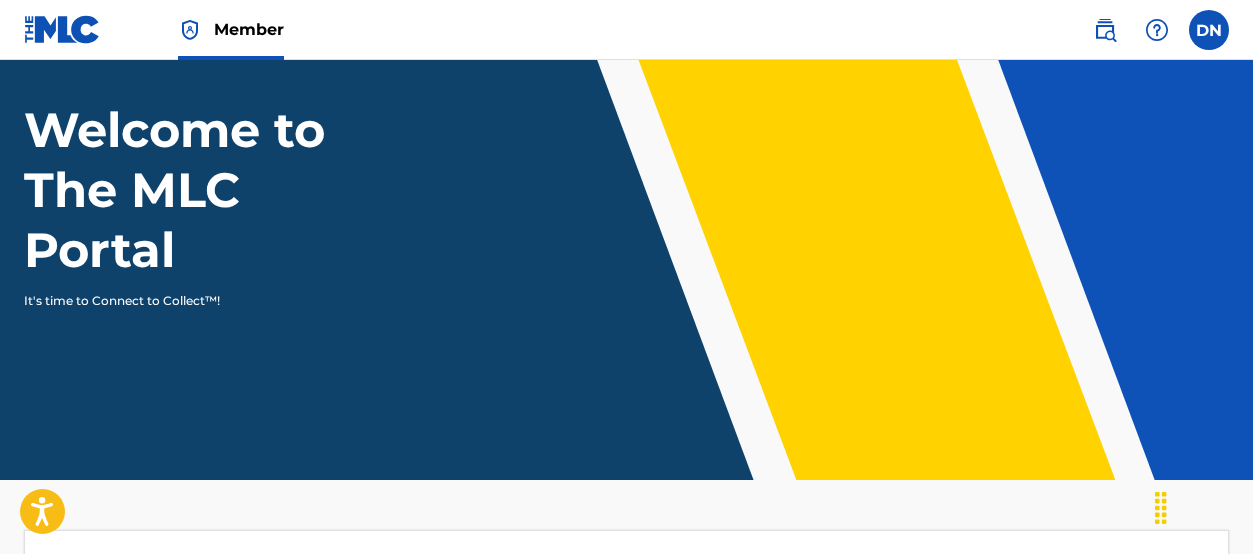 scroll, scrollTop: 0, scrollLeft: 0, axis: both 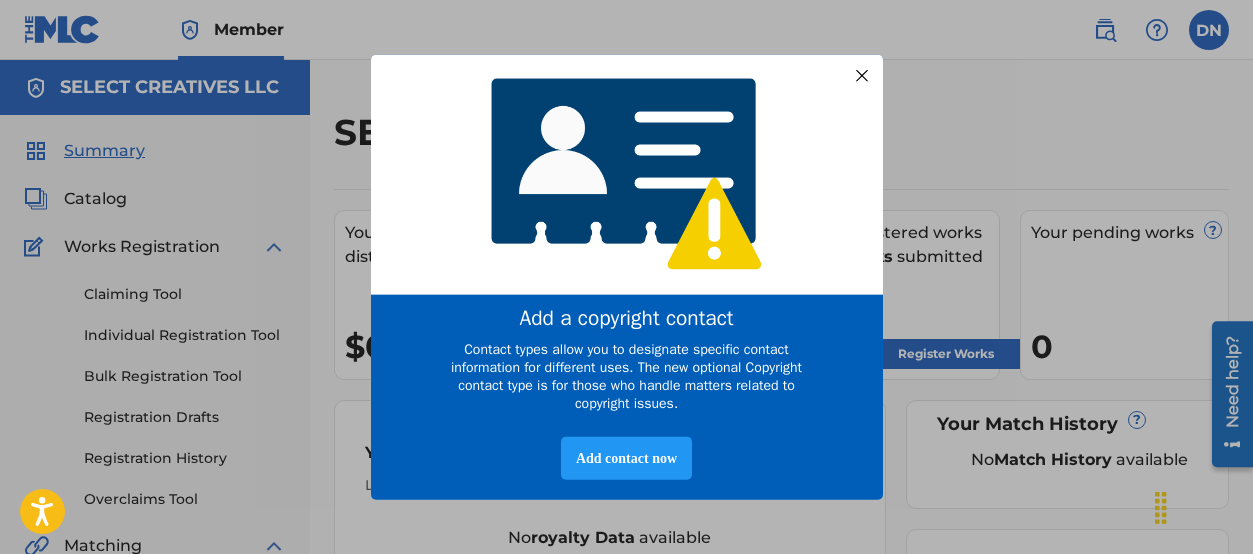 click at bounding box center [861, 75] 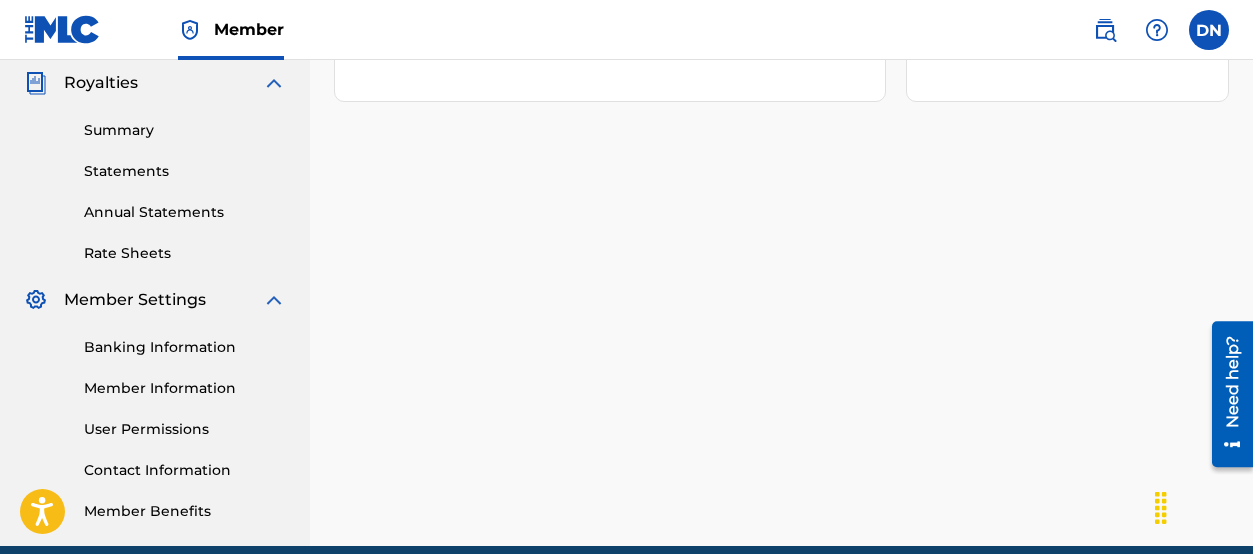 scroll, scrollTop: 652, scrollLeft: 0, axis: vertical 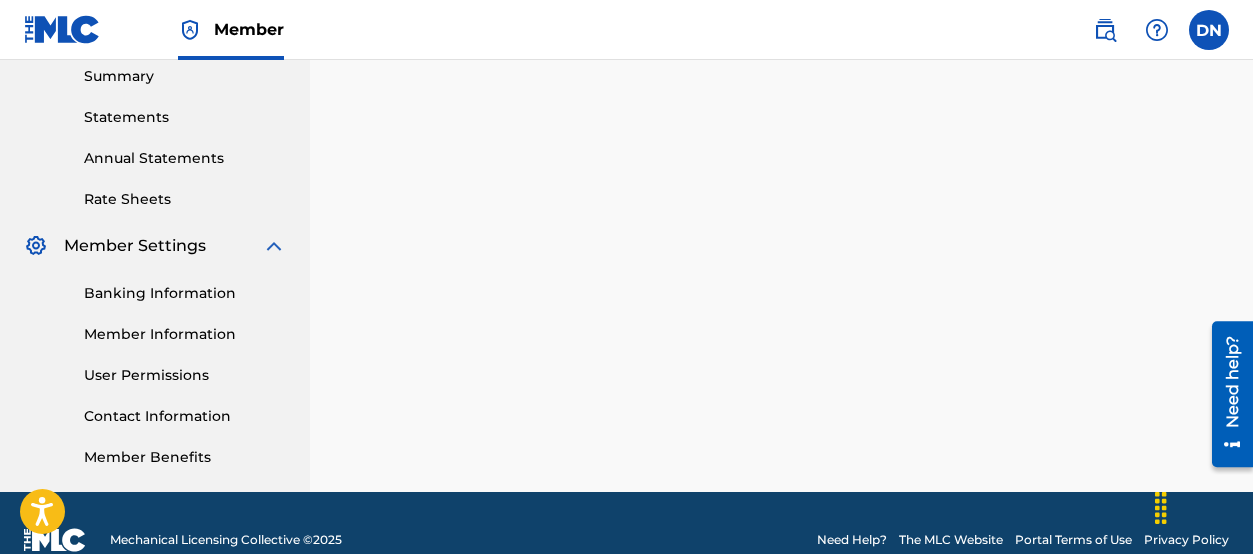 click on "Banking Information" at bounding box center (185, 293) 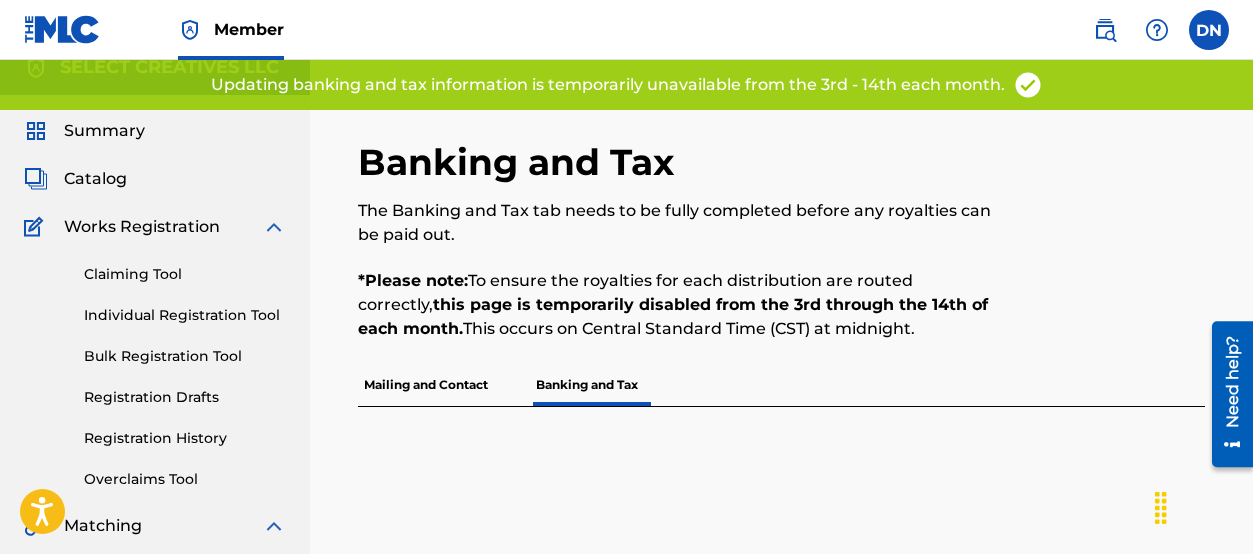 scroll, scrollTop: 11, scrollLeft: 0, axis: vertical 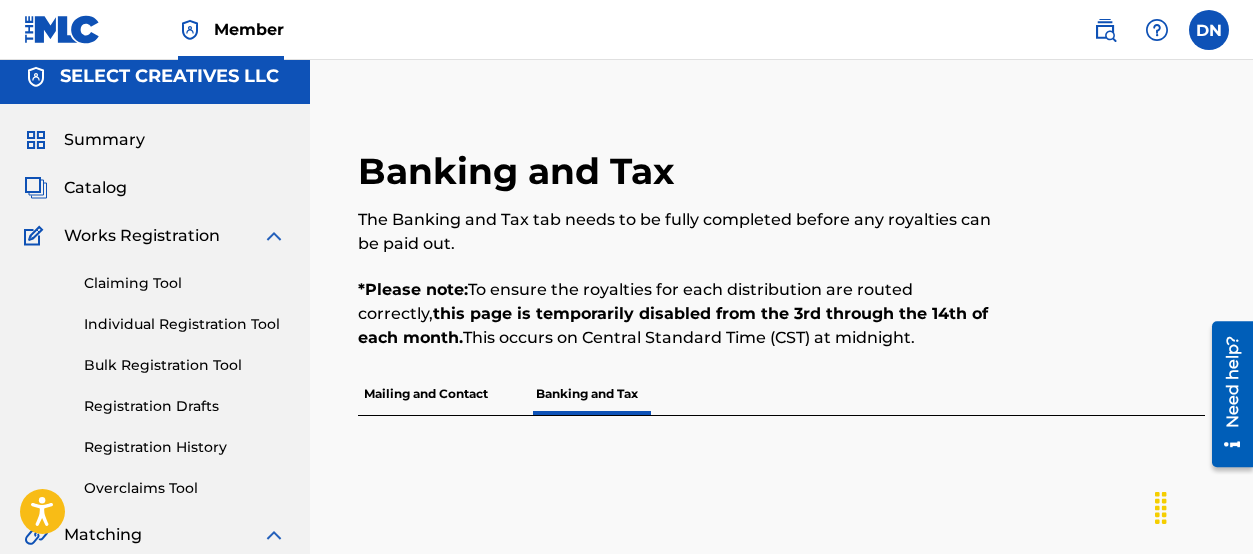 click on "Banking and Tax" at bounding box center [587, 394] 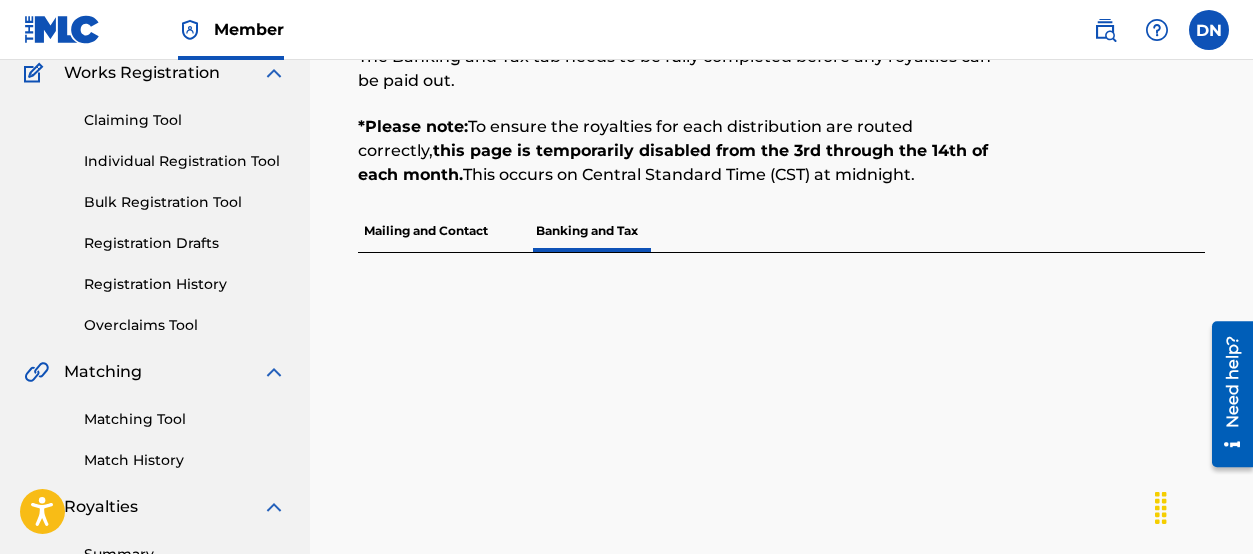 scroll, scrollTop: 167, scrollLeft: 0, axis: vertical 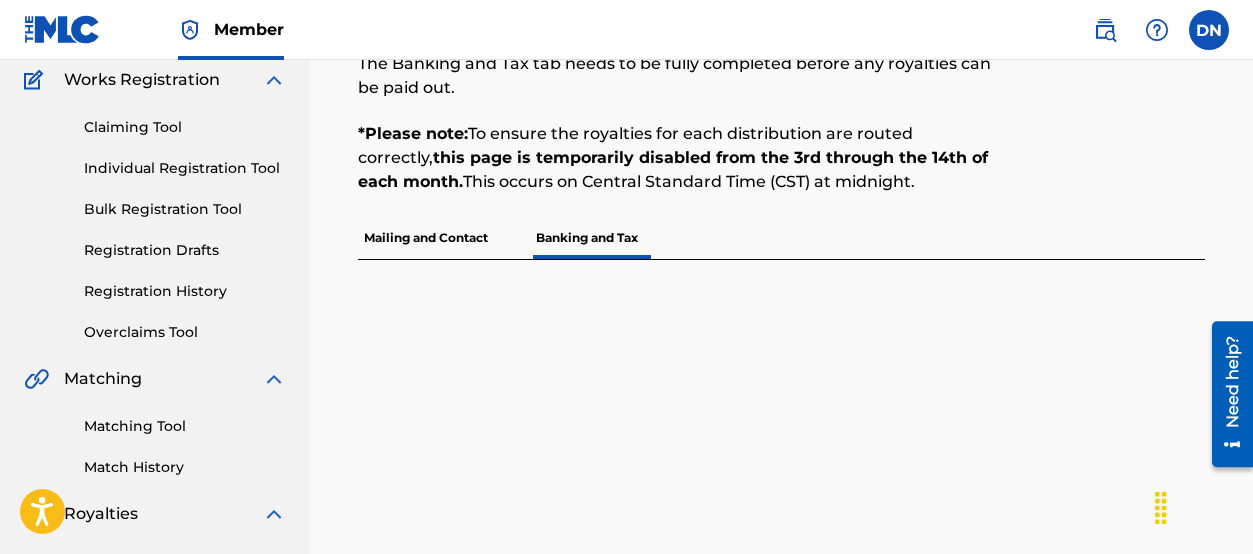 click on "Mailing and Contact" at bounding box center (426, 238) 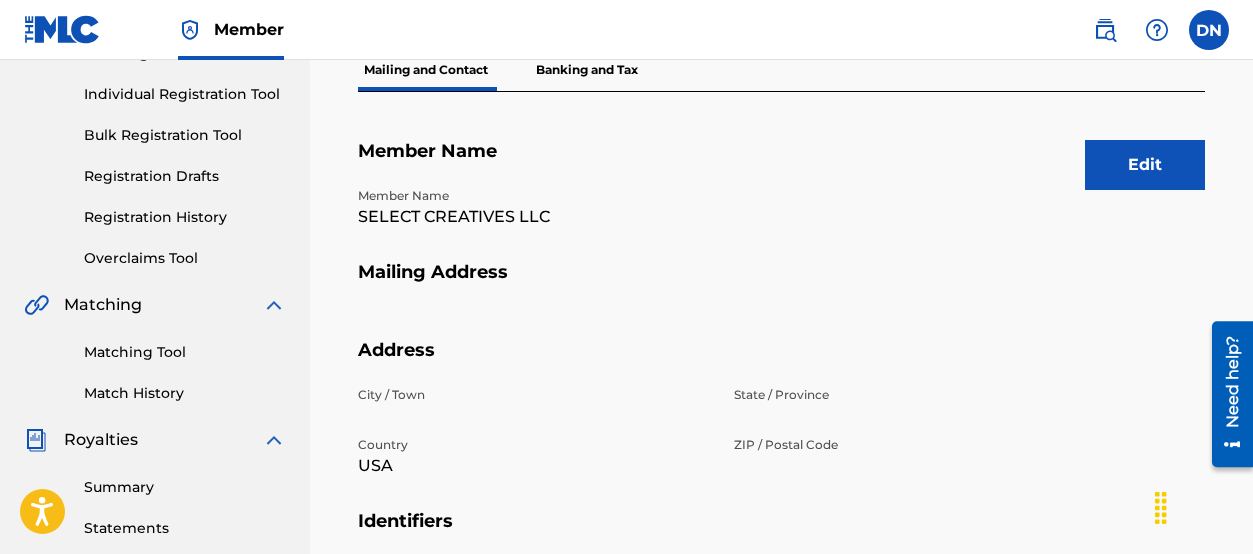 scroll, scrollTop: 239, scrollLeft: 0, axis: vertical 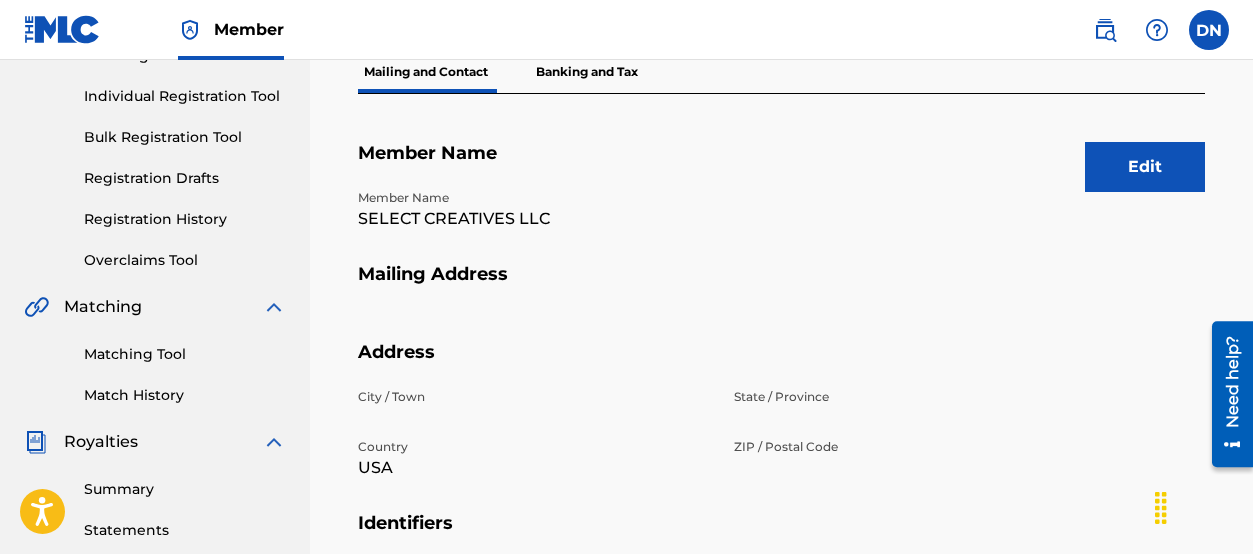 click on "Edit" at bounding box center (1145, 167) 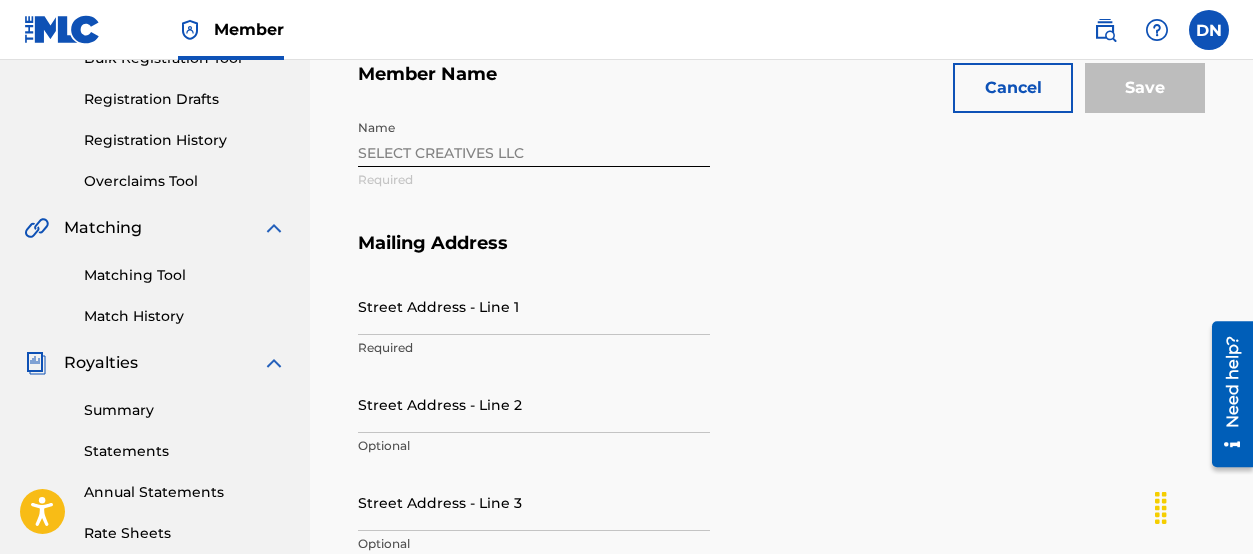 scroll, scrollTop: 340, scrollLeft: 0, axis: vertical 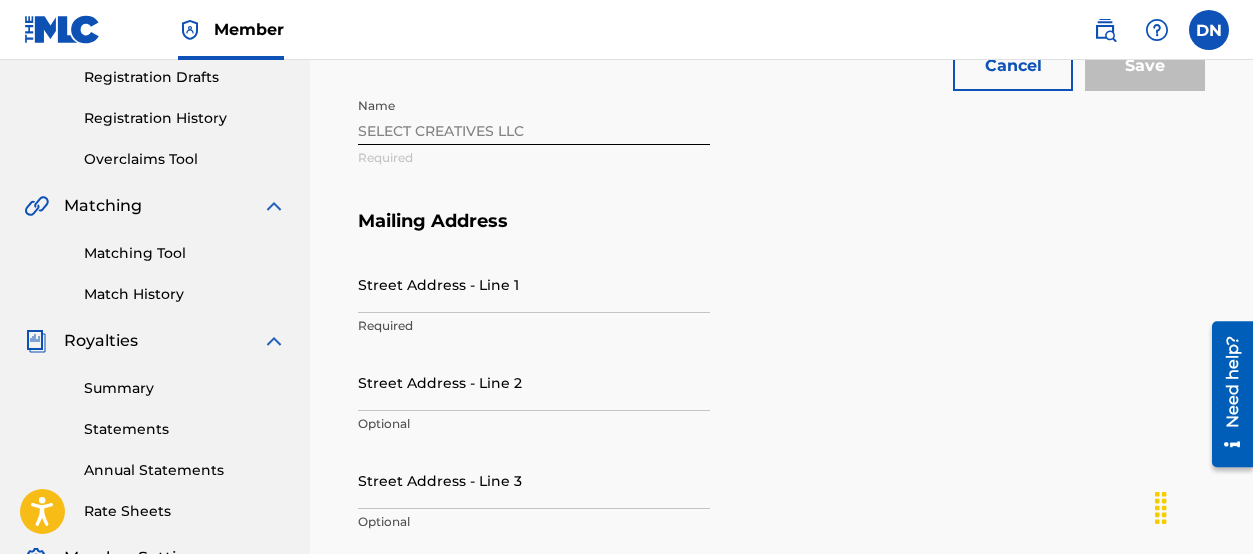 click on "Street Address - Line 1" at bounding box center [534, 284] 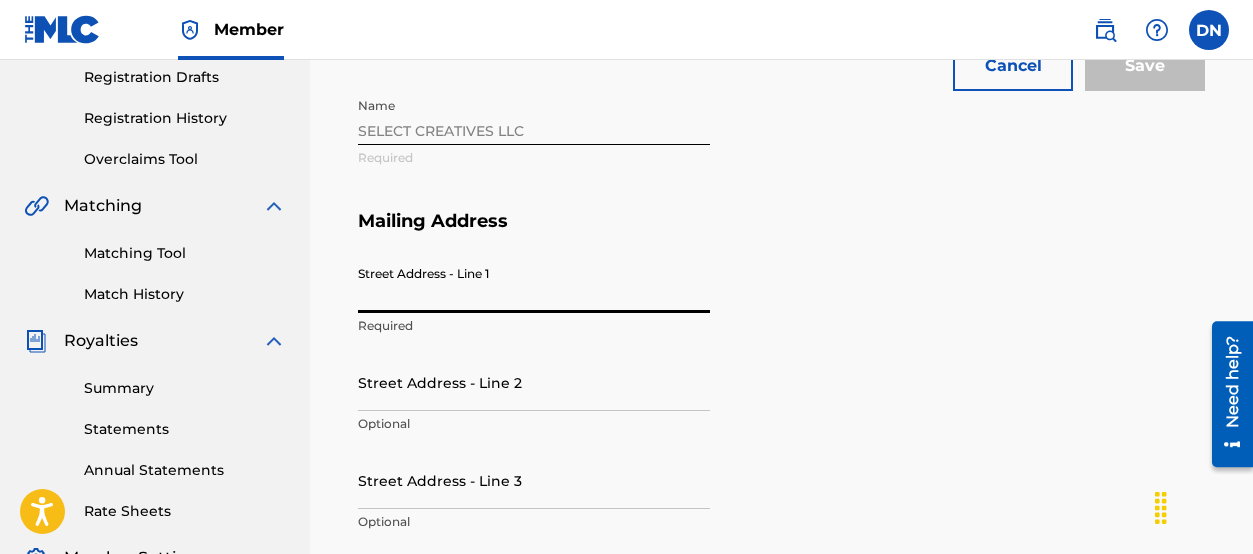 type on "[NUMBER] [STREET]" 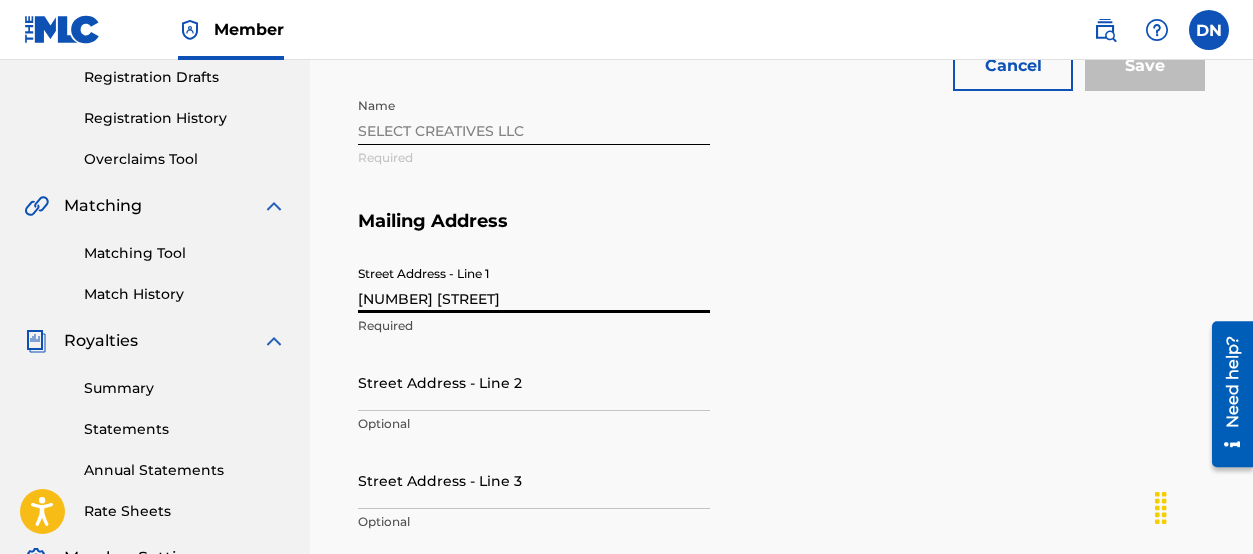 type on "[FIRST] [LAST]" 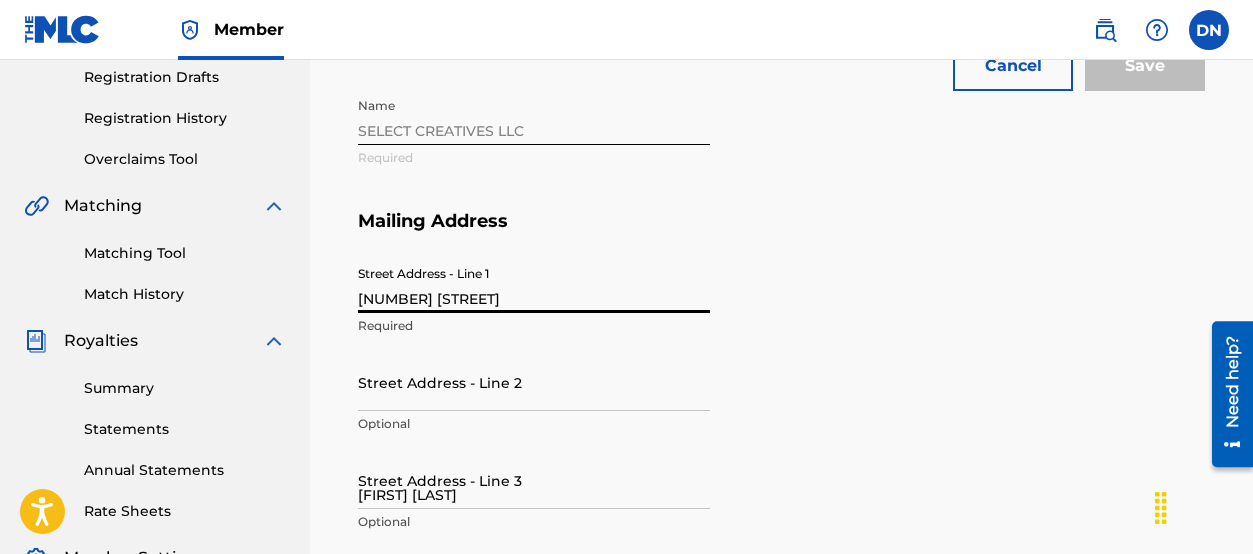 type on "FORT WORTH" 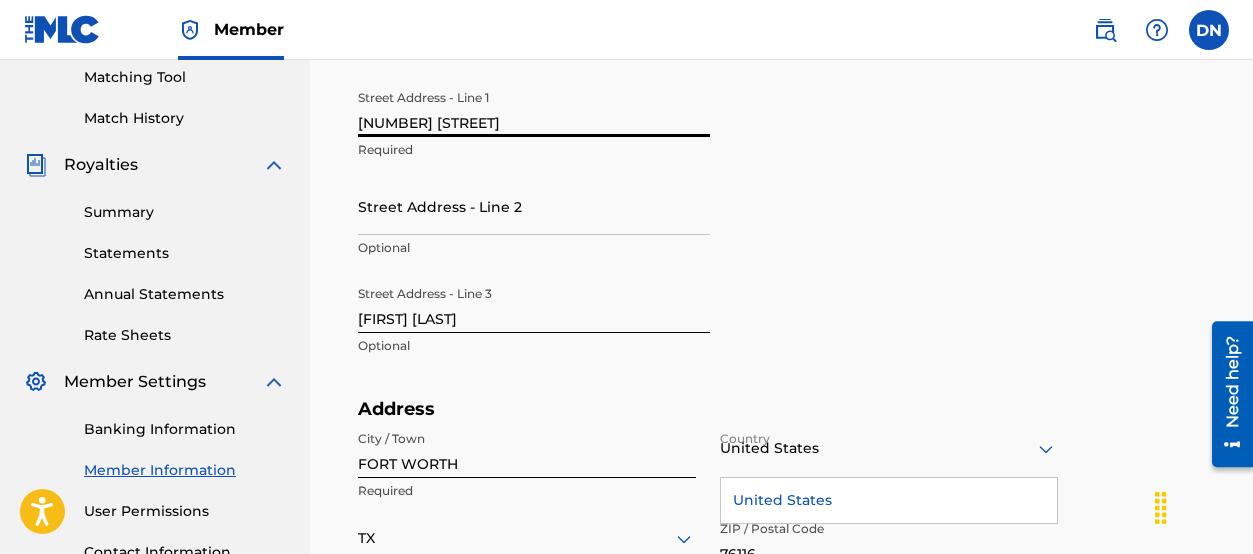 scroll, scrollTop: 512, scrollLeft: 0, axis: vertical 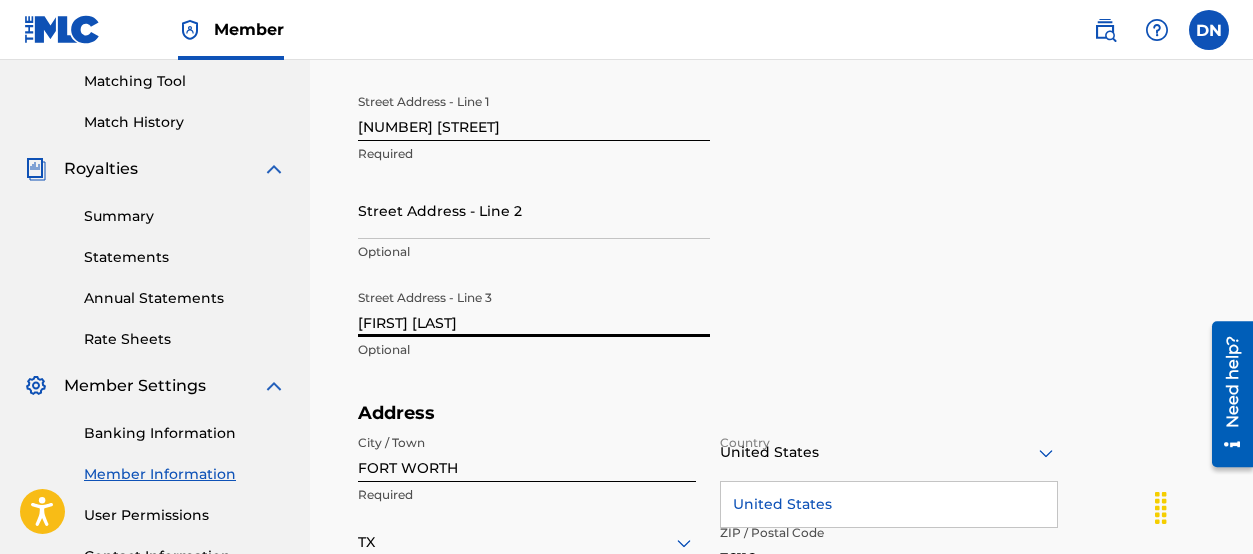 drag, startPoint x: 467, startPoint y: 323, endPoint x: 313, endPoint y: 309, distance: 154.63506 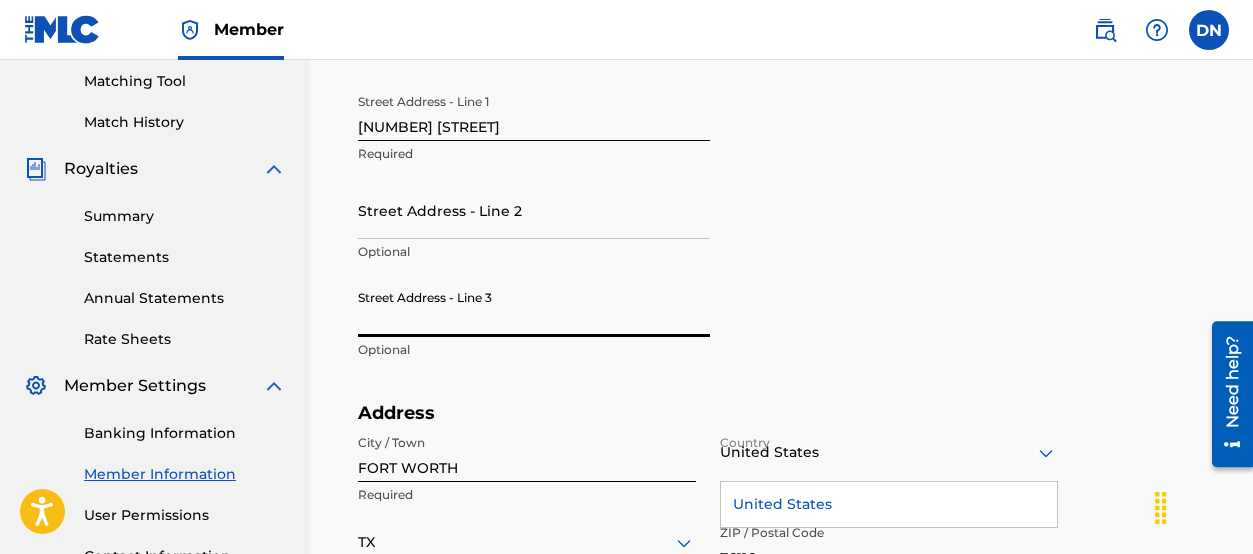type 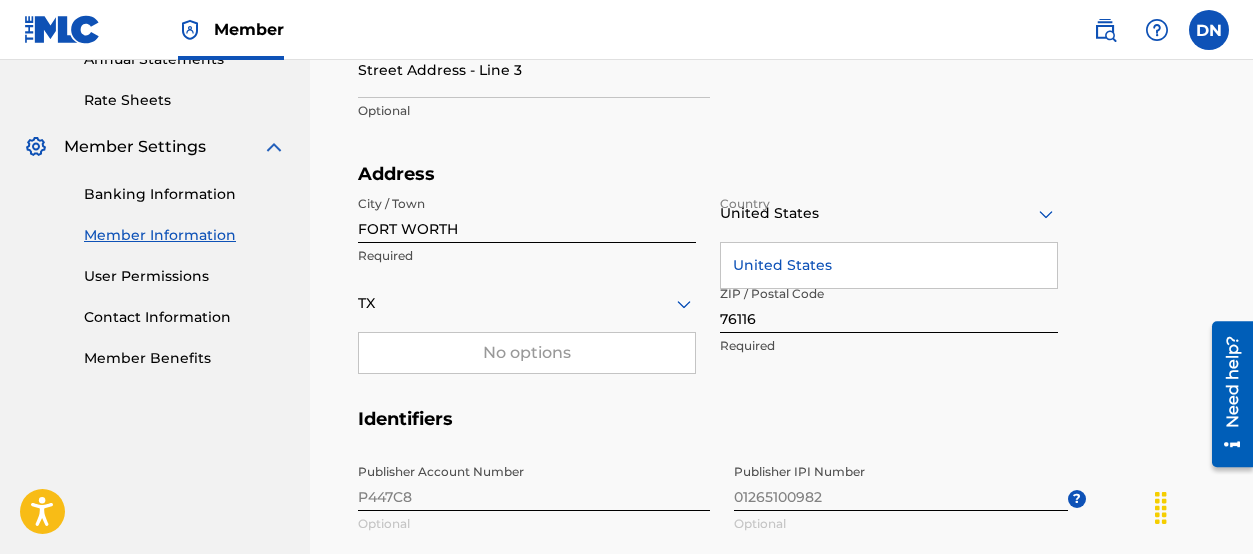 scroll, scrollTop: 756, scrollLeft: 0, axis: vertical 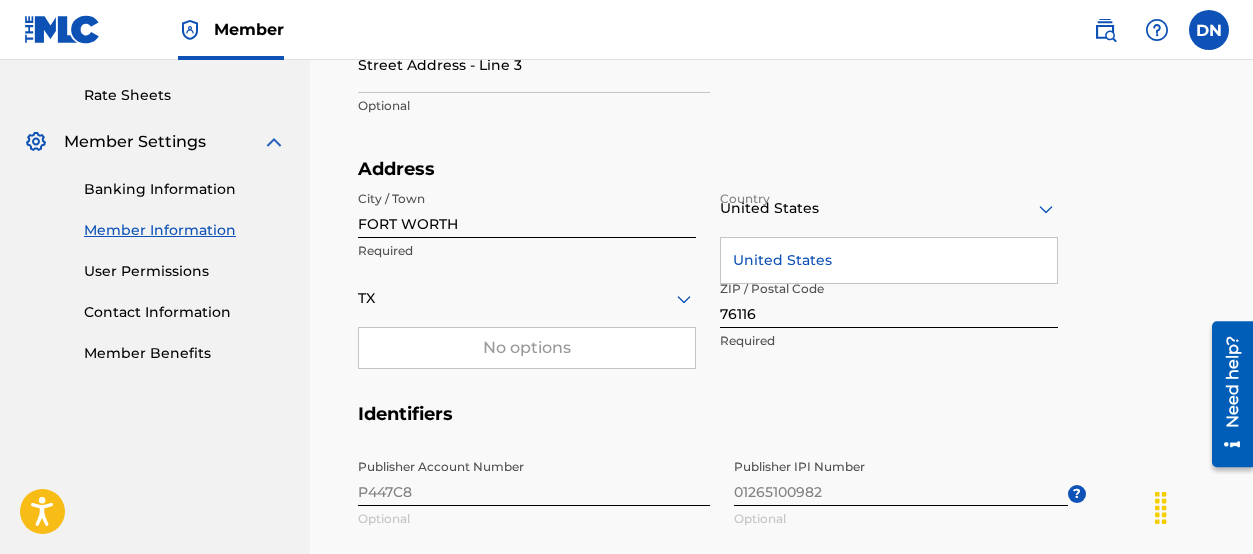 click on "No options" at bounding box center [527, 348] 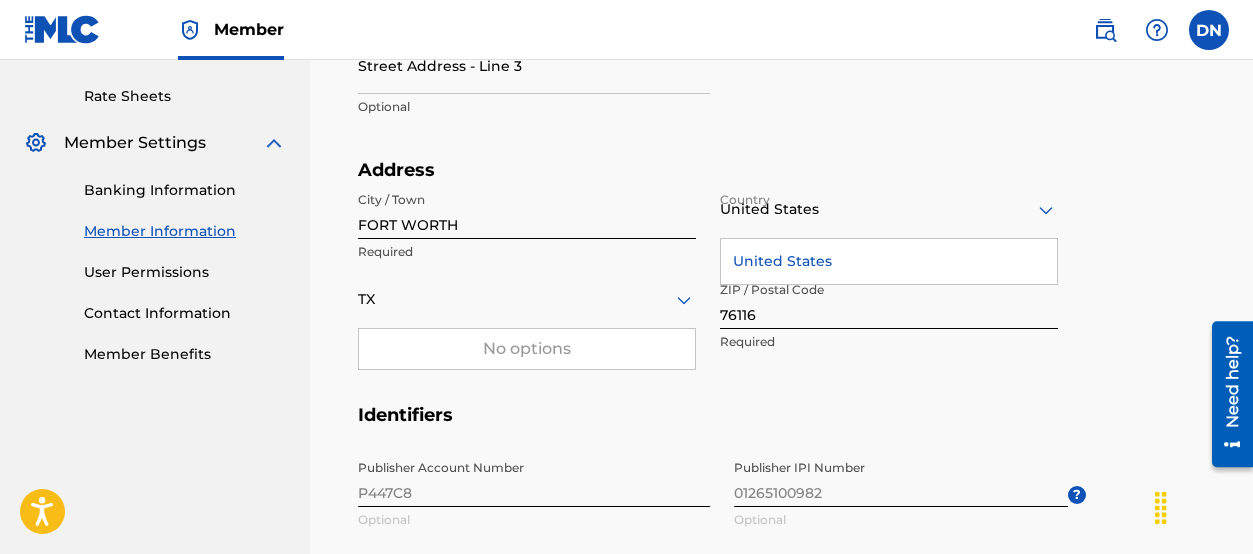 drag, startPoint x: 563, startPoint y: 341, endPoint x: 553, endPoint y: 345, distance: 10.770329 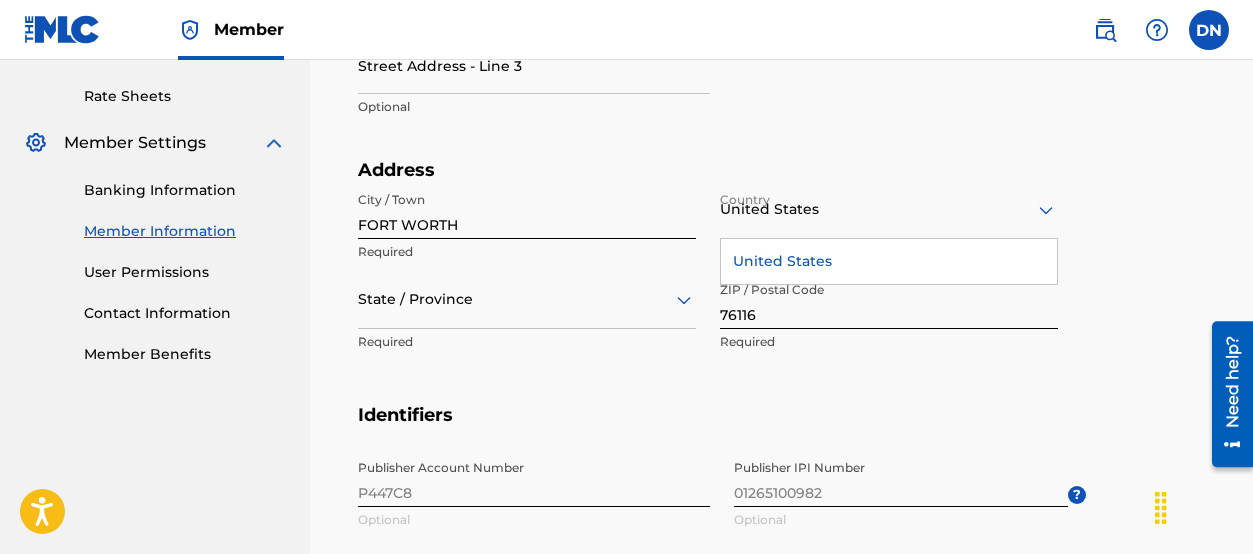 click 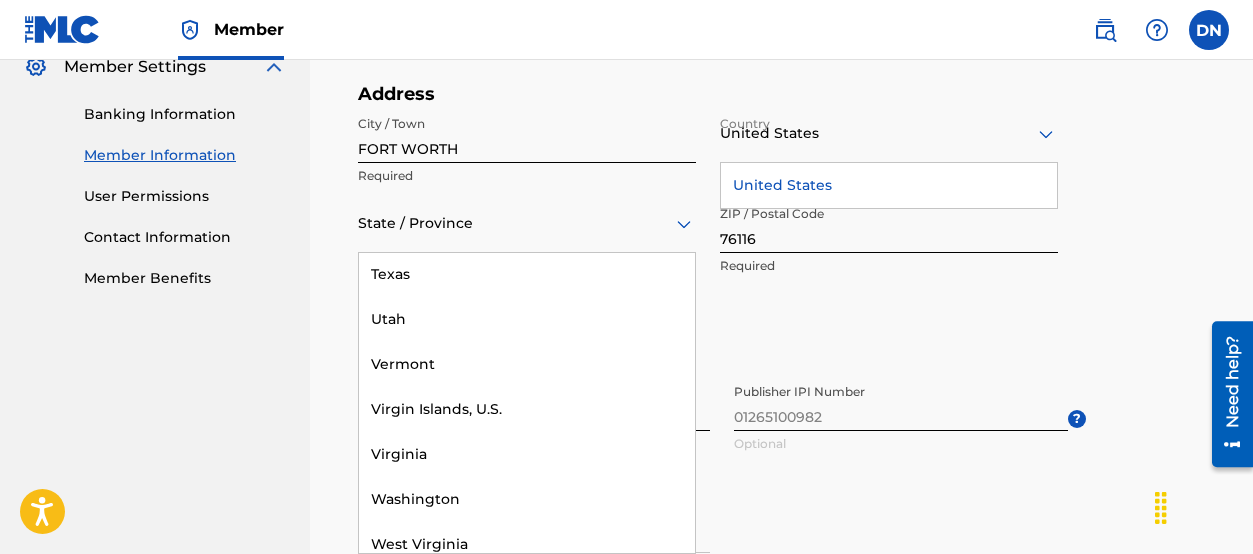 scroll, scrollTop: 2265, scrollLeft: 0, axis: vertical 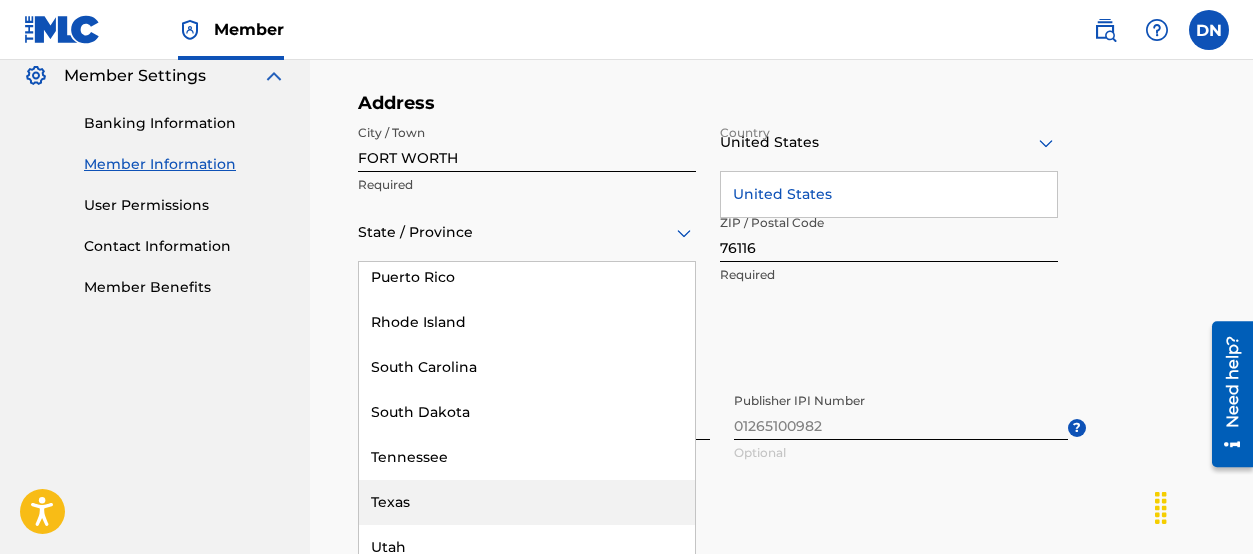 click on "Texas" at bounding box center [527, 502] 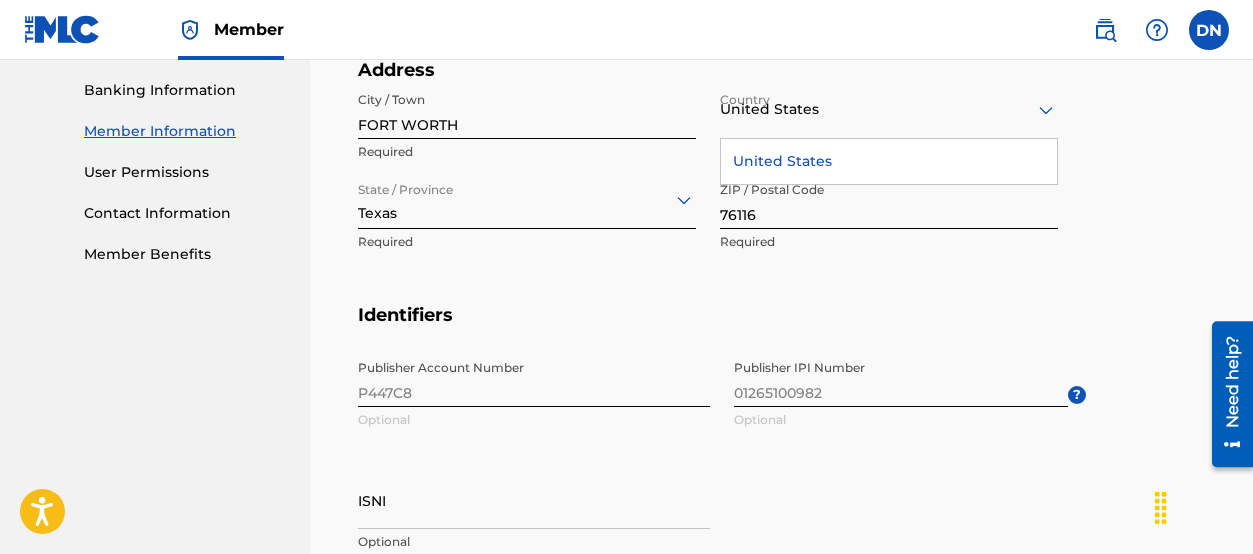 scroll, scrollTop: 904, scrollLeft: 0, axis: vertical 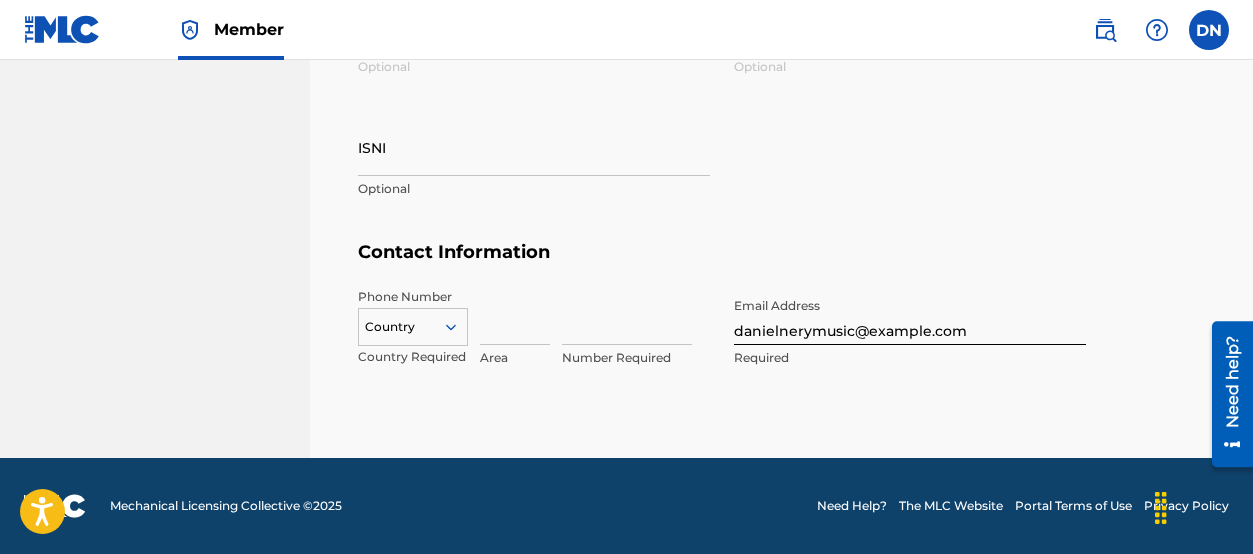click on "Country" at bounding box center [413, 323] 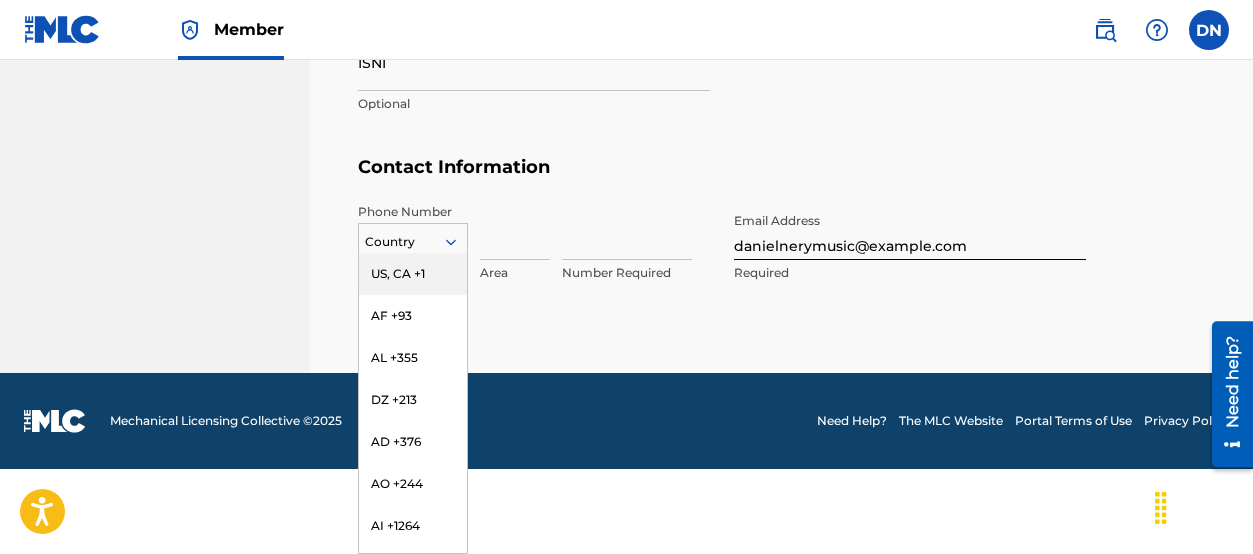 click on "US, CA +1" at bounding box center (413, 274) 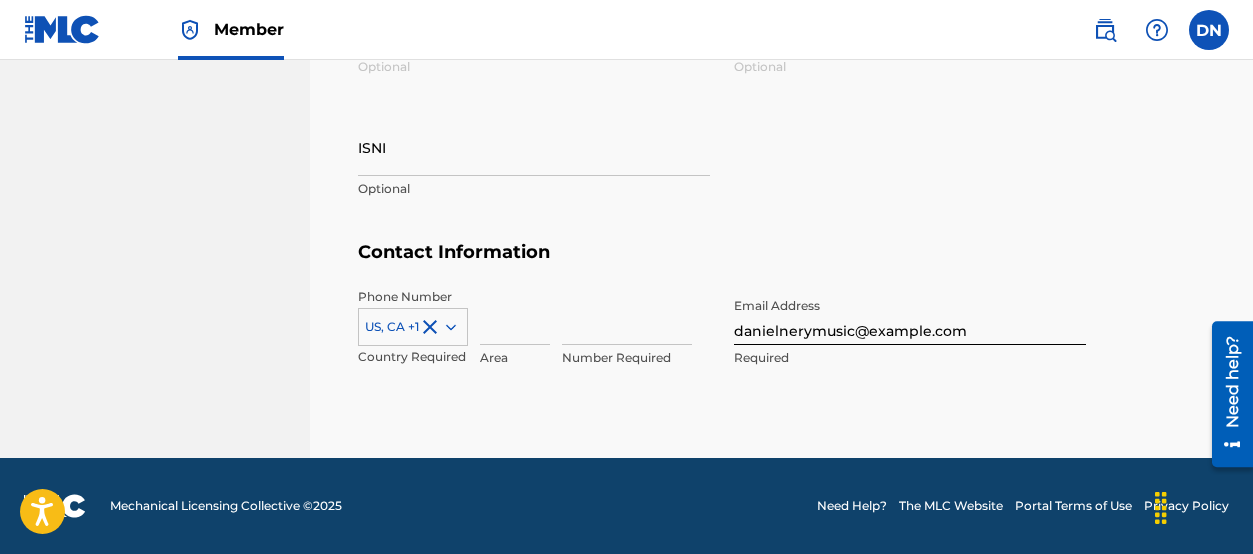 click at bounding box center (515, 316) 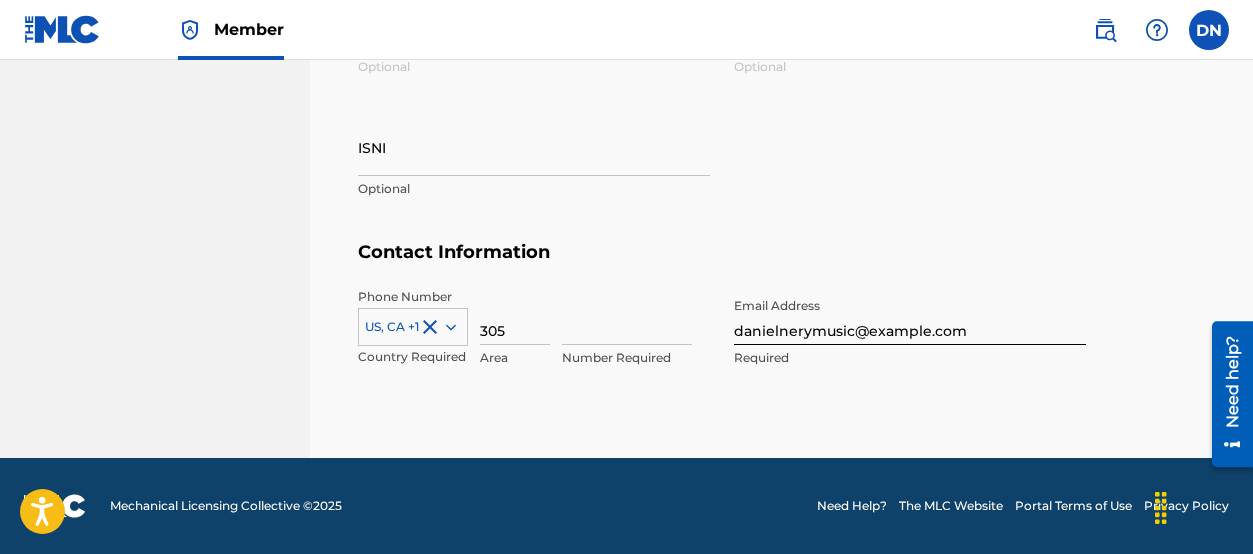 type on "[FIRST] [LAST]" 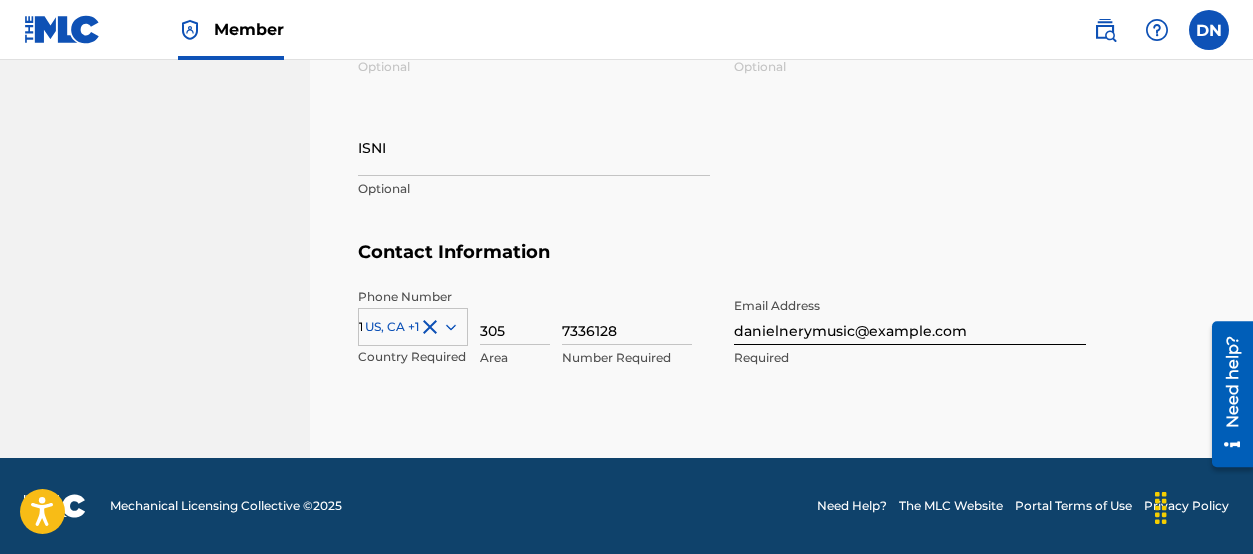 scroll, scrollTop: 1293, scrollLeft: 0, axis: vertical 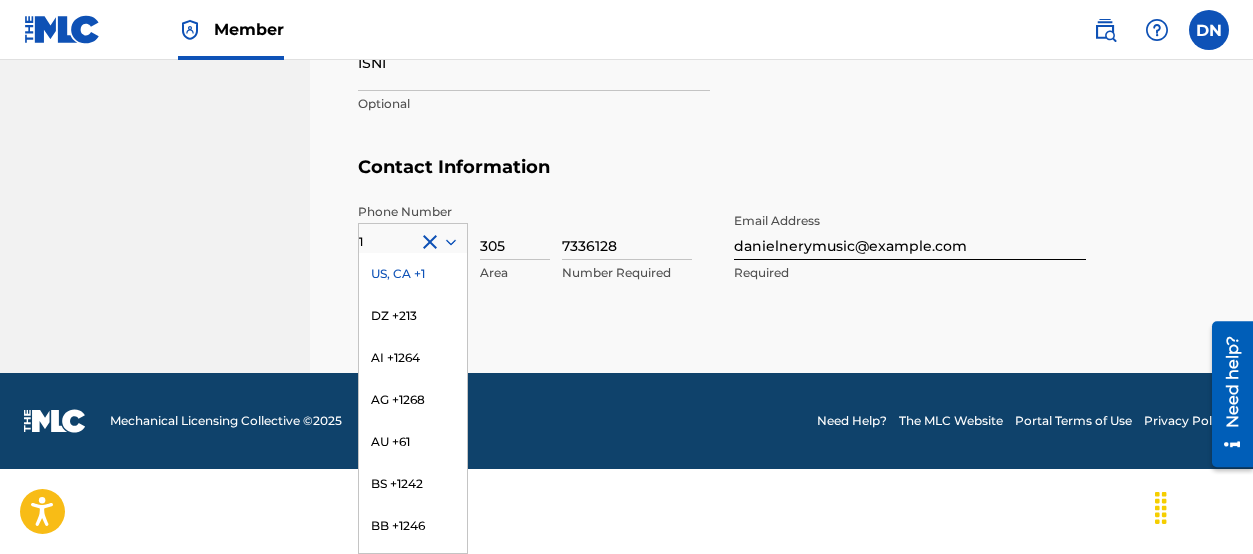 click on "Cancel Save Member Name  Name SELECT CREATIVES LLC Required Mailing Address Street Address - Line 1 [NUMBER] [STREET] Required Street Address - Line 2 Optional Street Address - Line 3 [FIRST] [LAST] Optional Address City / Town [CITY] Required Country United States United States Required State / Province [STATE] No options Required ZIP / Postal Code 76116 Required Identifiers Publisher Account Number P447C8 Optional Publisher IPI Number 01265100982 Optional ? ISNI Optional Contact Information Phone Number 1 US, CA +1 DZ +213 AI +1264 AG +1268 AU +61 BS +1242 BB +1246 BZ +501 BM +1441 BO +591 KY +1345 DM +1767 DO +1809 ER +291 ET +251 GA +241 GD +1473 IN +91 JM +1876 JP +81 LV +371 LB +961 LR +231 LY +218 MG +261 FM +691 ME, RS +381 MS +1664 MA, EH +212 NL +31 PE +51 PT +351 KN +1869 LC +1758 VC +1784 SN +221 SK +421 CH +41 TT +1868 TN +216 TC +1649 AE +971 VG +1284 WF +681 Country Required 305 Area 7336128 Number Required Email Address danielnerymusic@example.com Required" at bounding box center [781, -294] 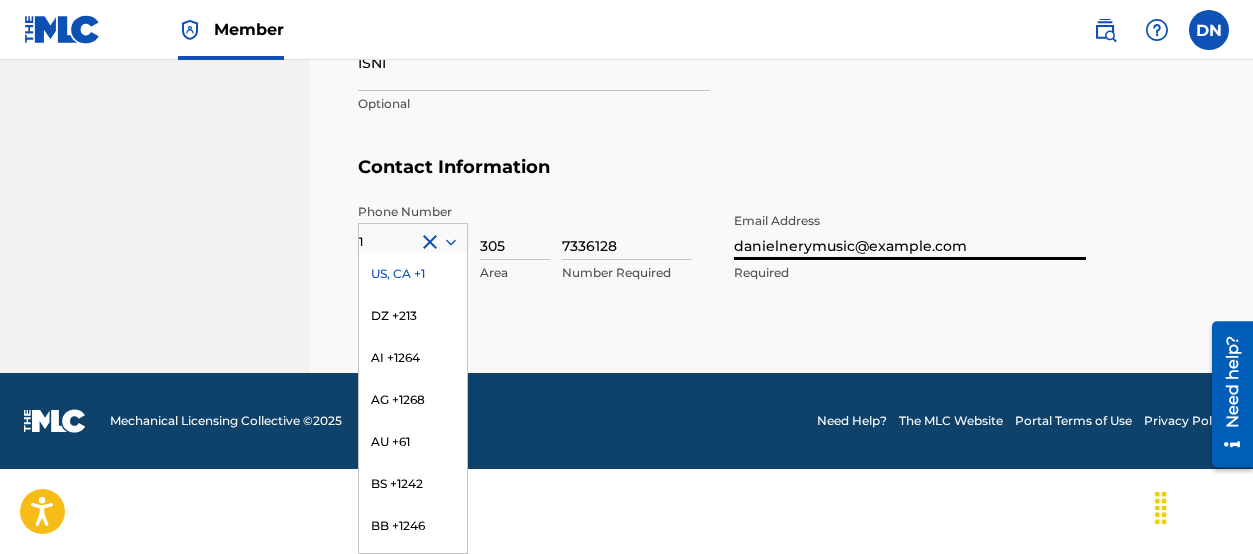 click on "danielnerymusic@example.com" at bounding box center (910, 231) 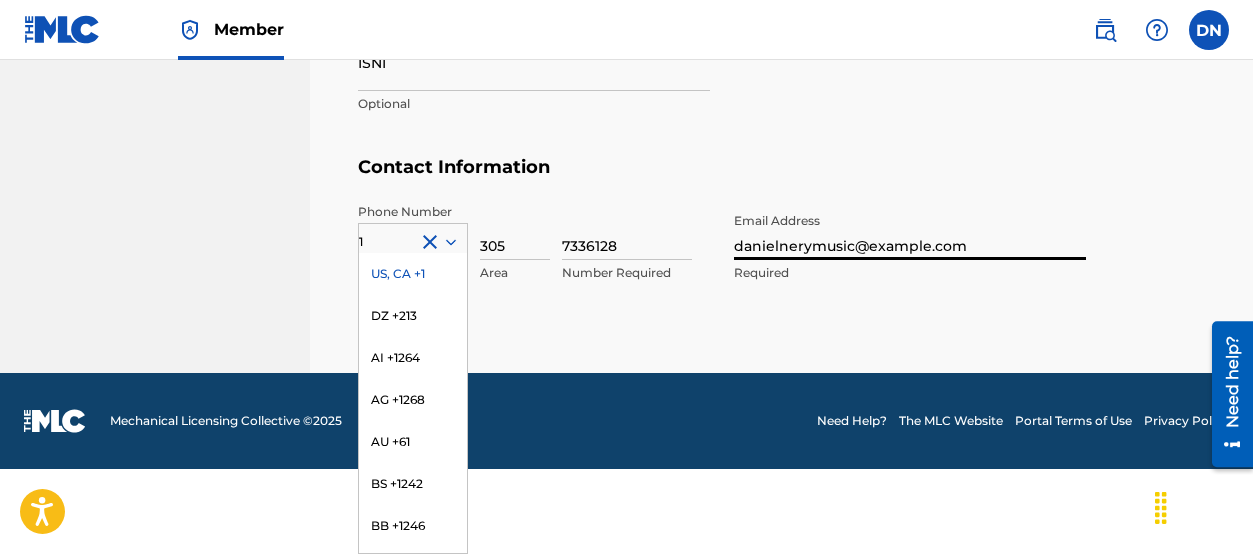 drag, startPoint x: 812, startPoint y: 246, endPoint x: 688, endPoint y: 239, distance: 124.197426 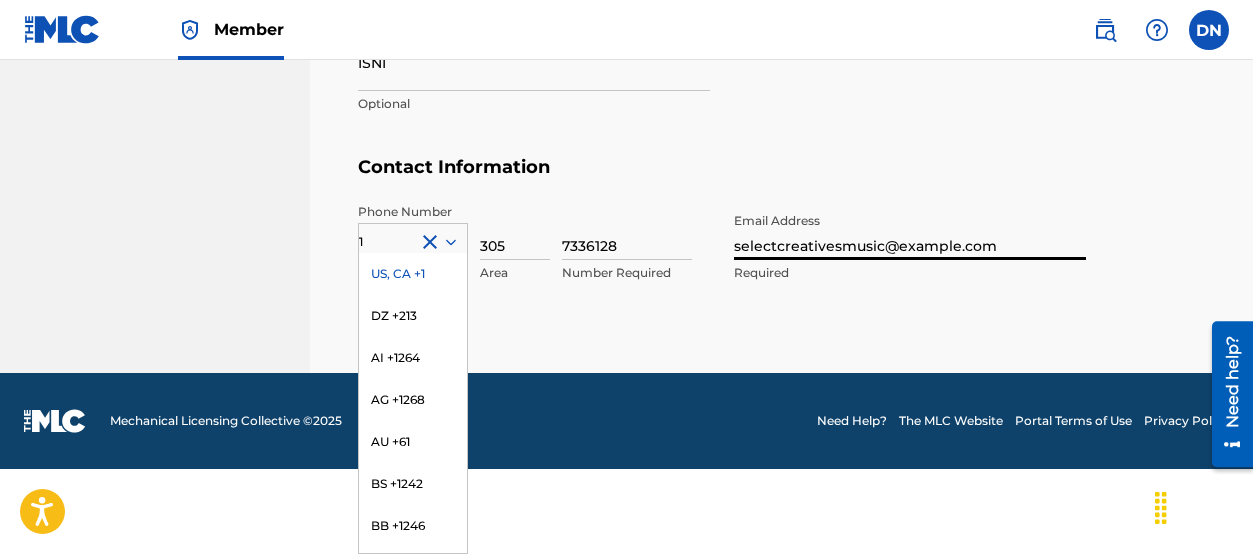 type on "selectcreativesmusic@example.com" 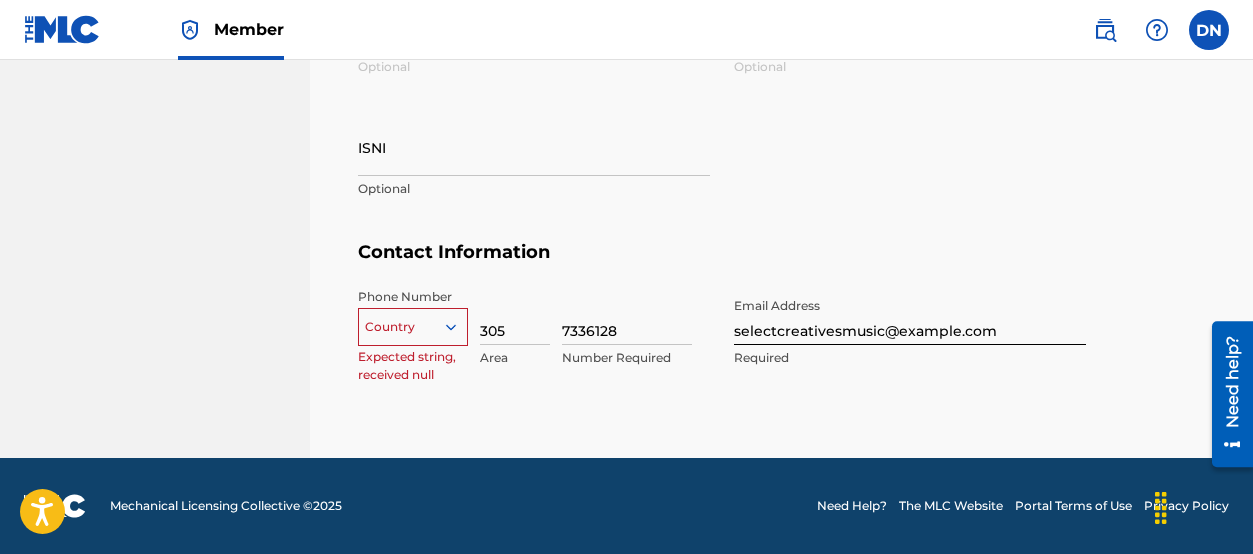 click on "Country" at bounding box center [413, 323] 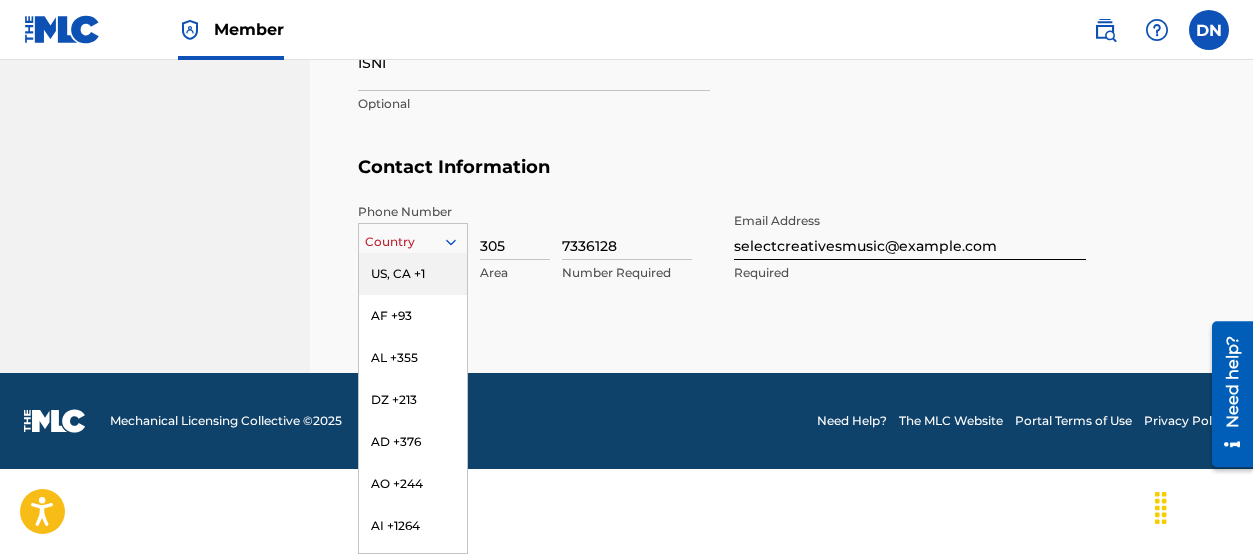 click on "US, CA +1" at bounding box center (413, 274) 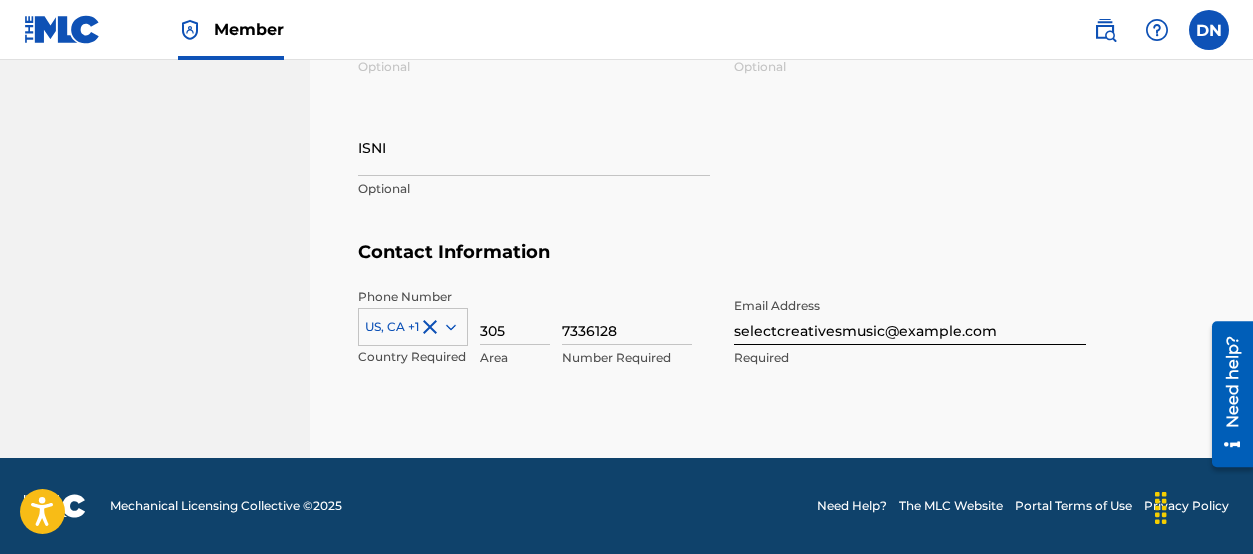click on "Phone Number US, CA +1 Country Required 305 Area 7336128 Number Required Email Address selectcreativesmusic@example.com Required" at bounding box center [722, 349] 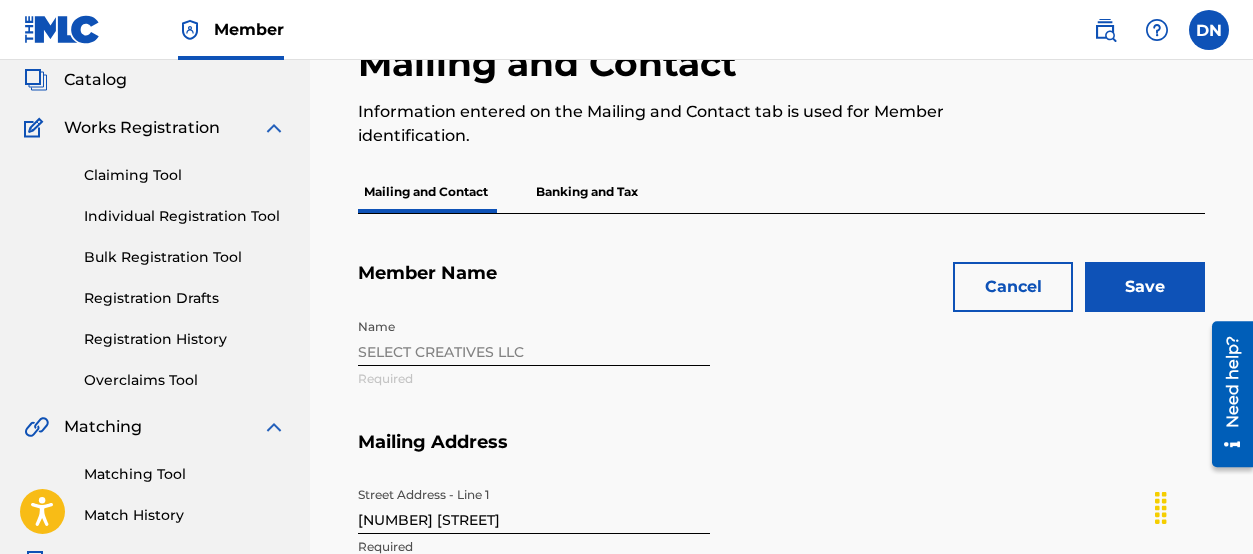 scroll, scrollTop: 108, scrollLeft: 0, axis: vertical 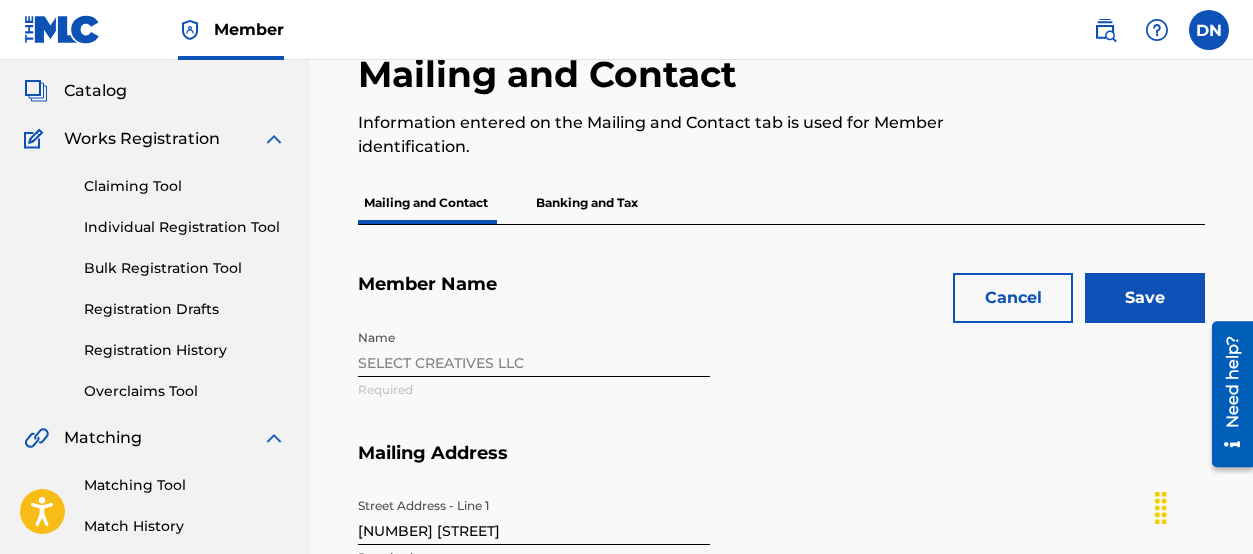 click on "Save" at bounding box center [1145, 298] 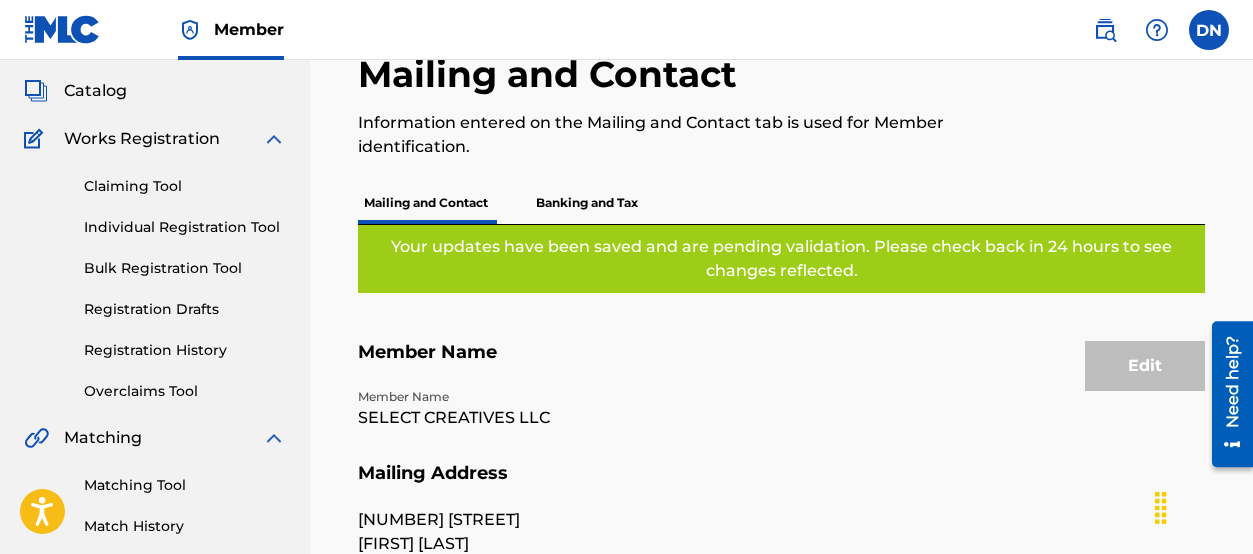 click on "Banking and Tax" at bounding box center [587, 203] 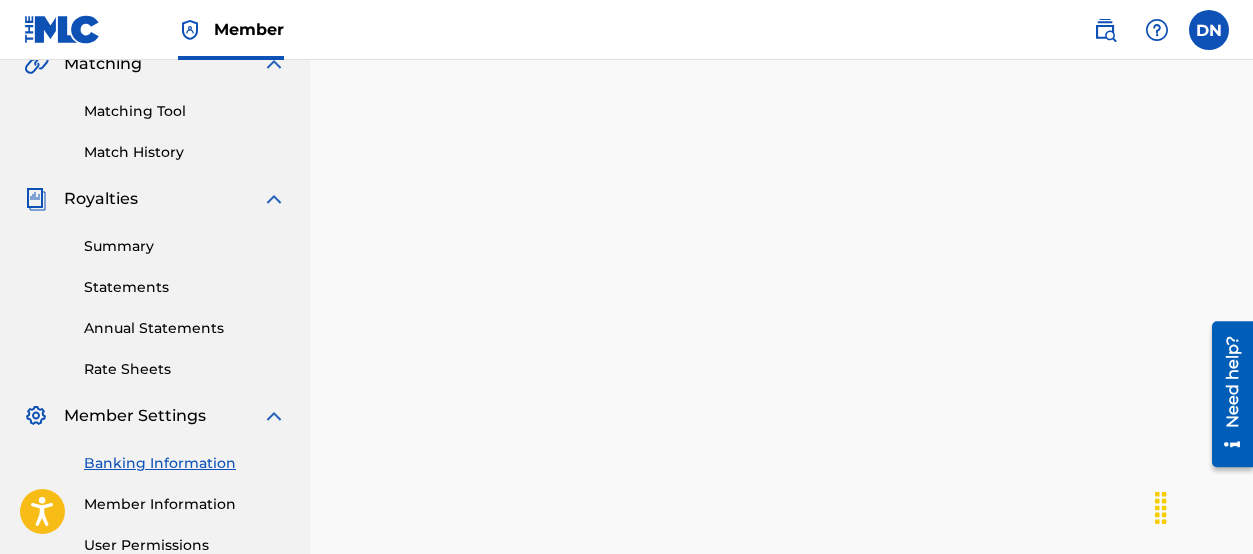 scroll, scrollTop: 686, scrollLeft: 0, axis: vertical 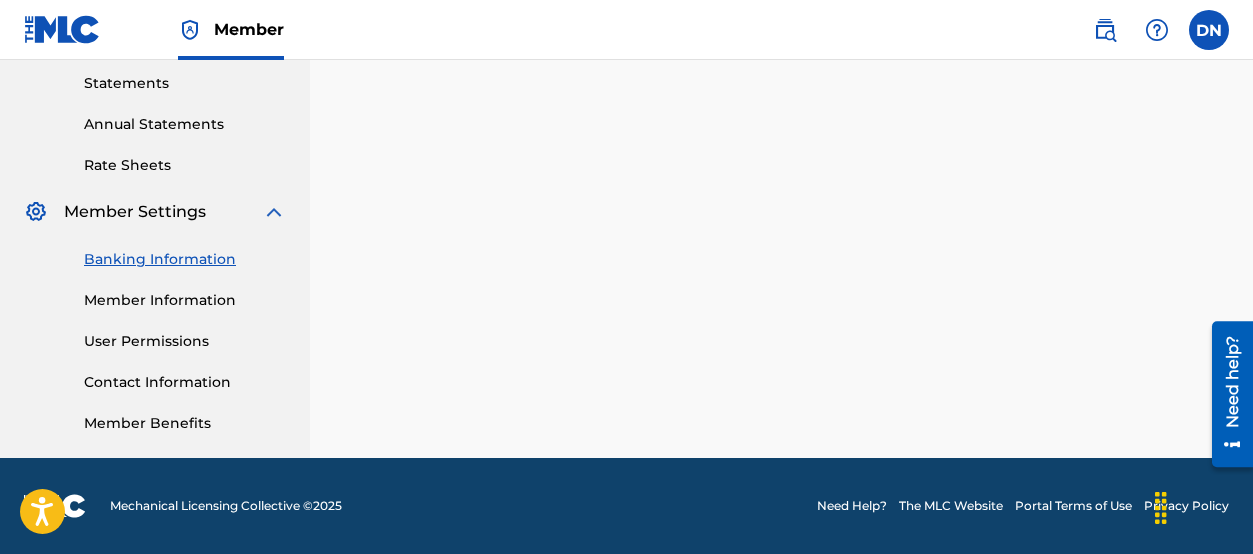 drag, startPoint x: 604, startPoint y: 283, endPoint x: 477, endPoint y: 90, distance: 231.03679 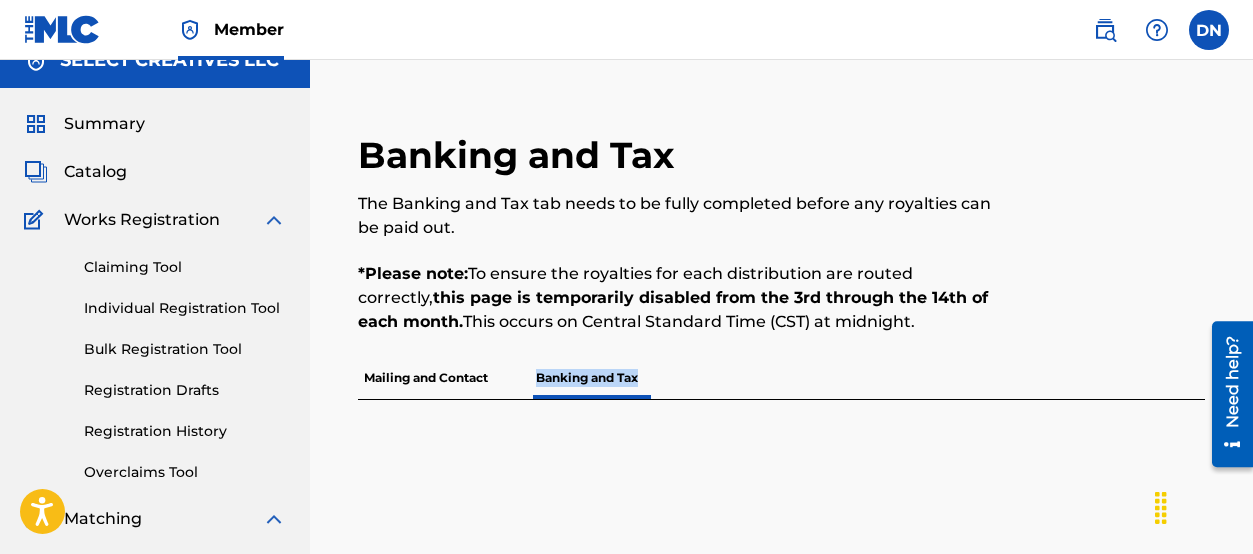 scroll, scrollTop: 6, scrollLeft: 0, axis: vertical 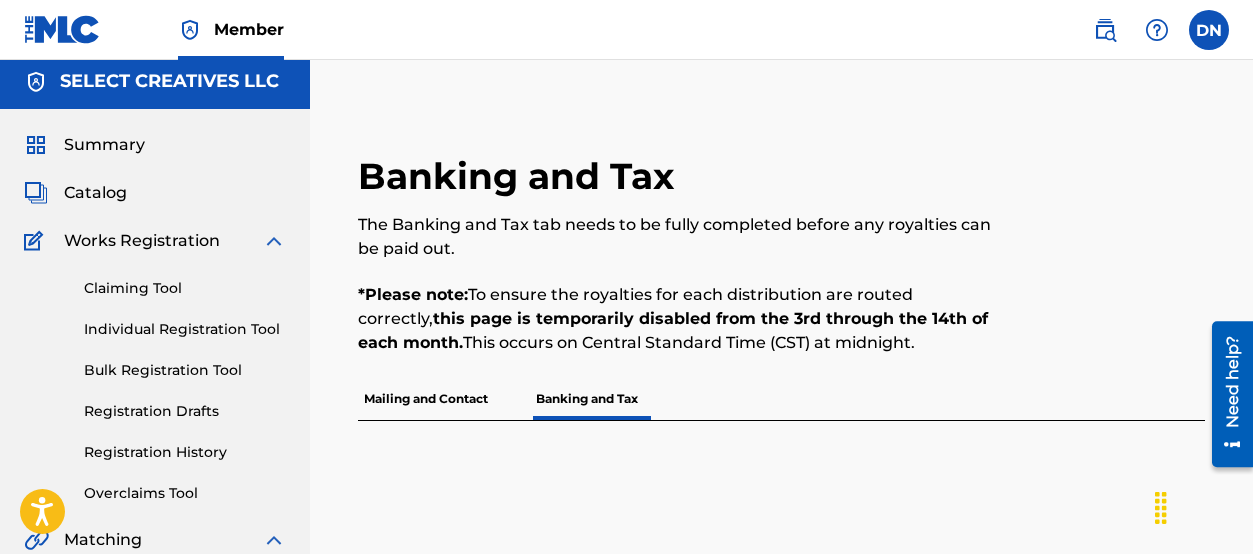 drag, startPoint x: 424, startPoint y: 519, endPoint x: 515, endPoint y: 422, distance: 133.00375 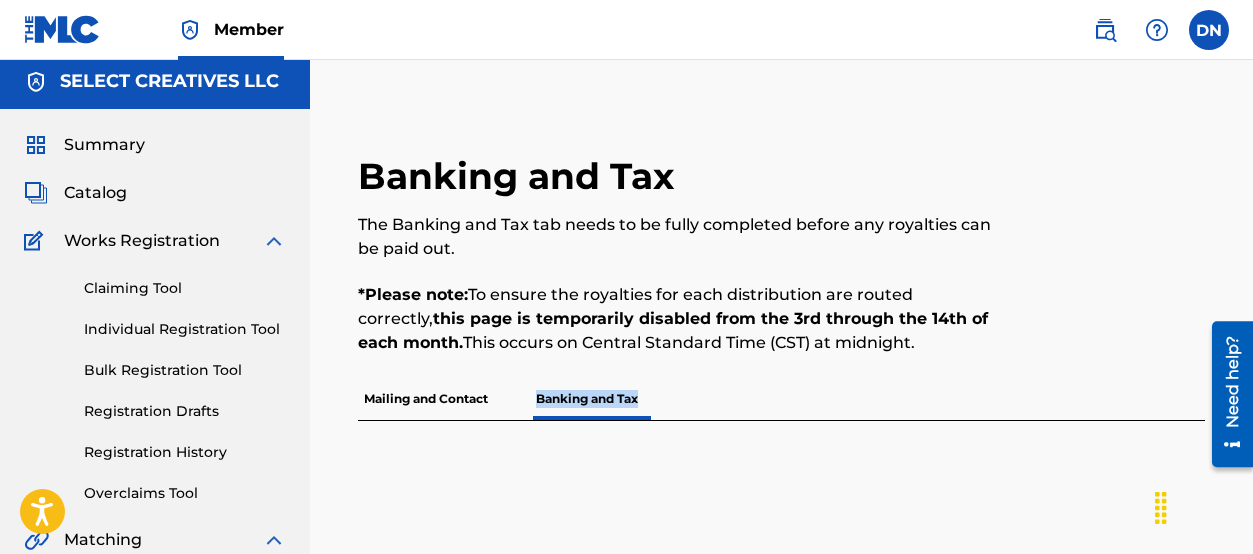 click on "Banking and Tax" at bounding box center [587, 399] 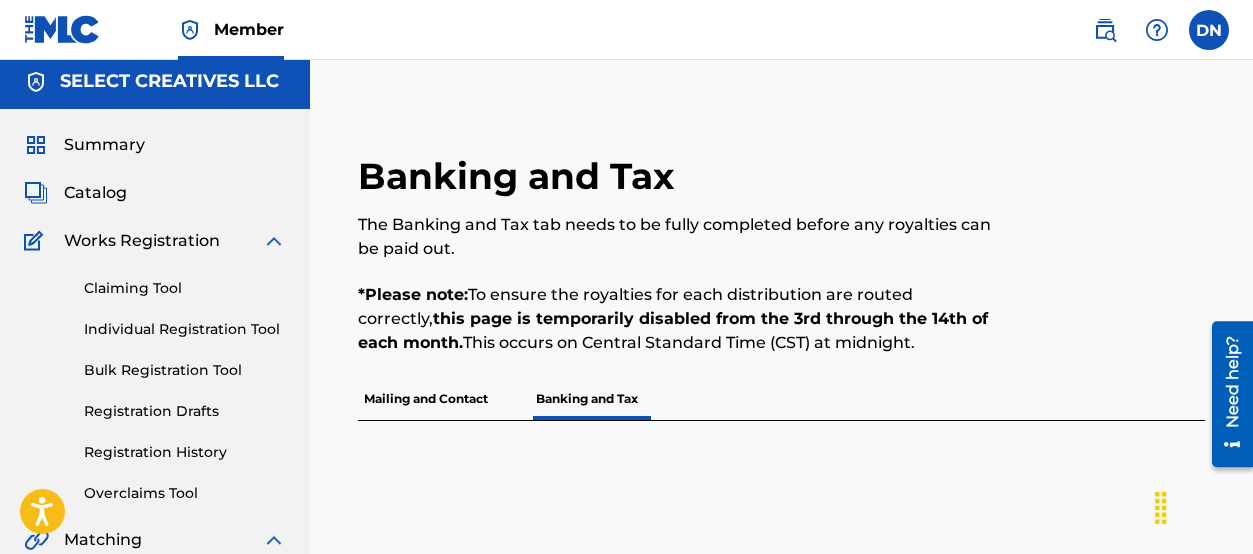 scroll, scrollTop: 0, scrollLeft: 0, axis: both 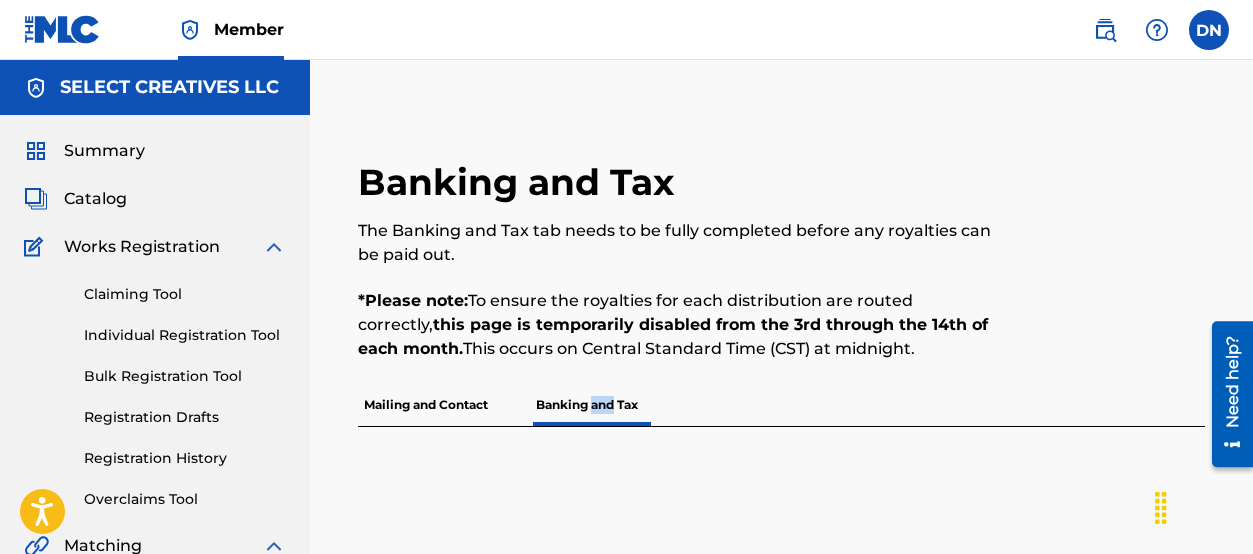 click on "Banking and Tax" at bounding box center (587, 405) 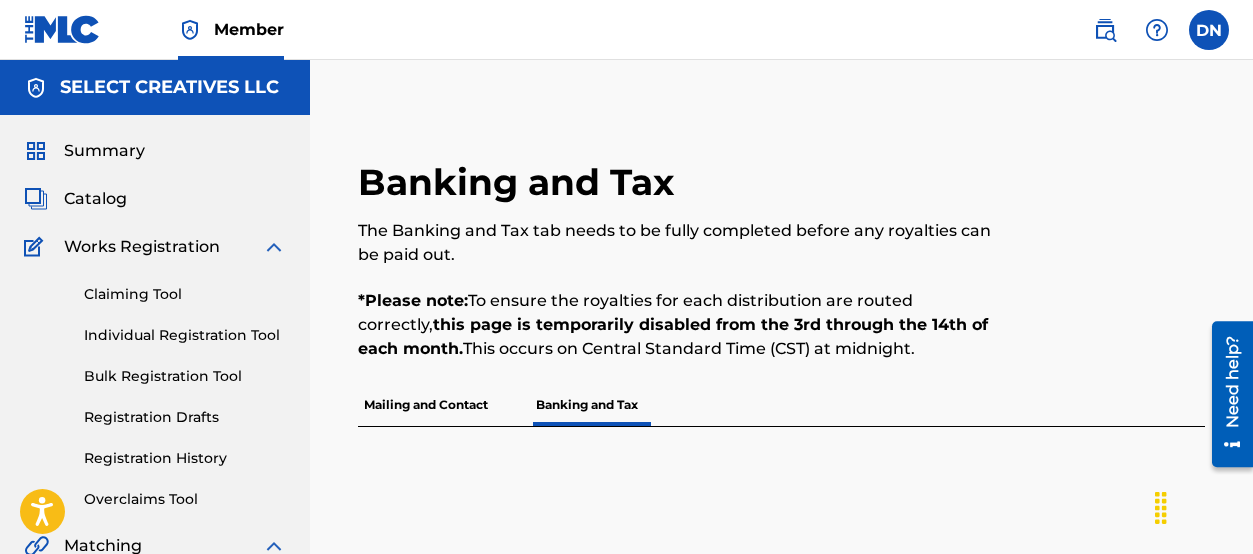 click on "Banking and Tax  The Banking and Tax tab needs to be fully completed before any royalties can be paid out. *Please note:  To ensure the royalties for each distribution are routed correctly,  this page is temporarily disabled from the 3rd through the 14th of each month.  This occurs on Central Standard Time (CST) at midnight. Mailing and Contact Banking and Tax" at bounding box center (781, 677) 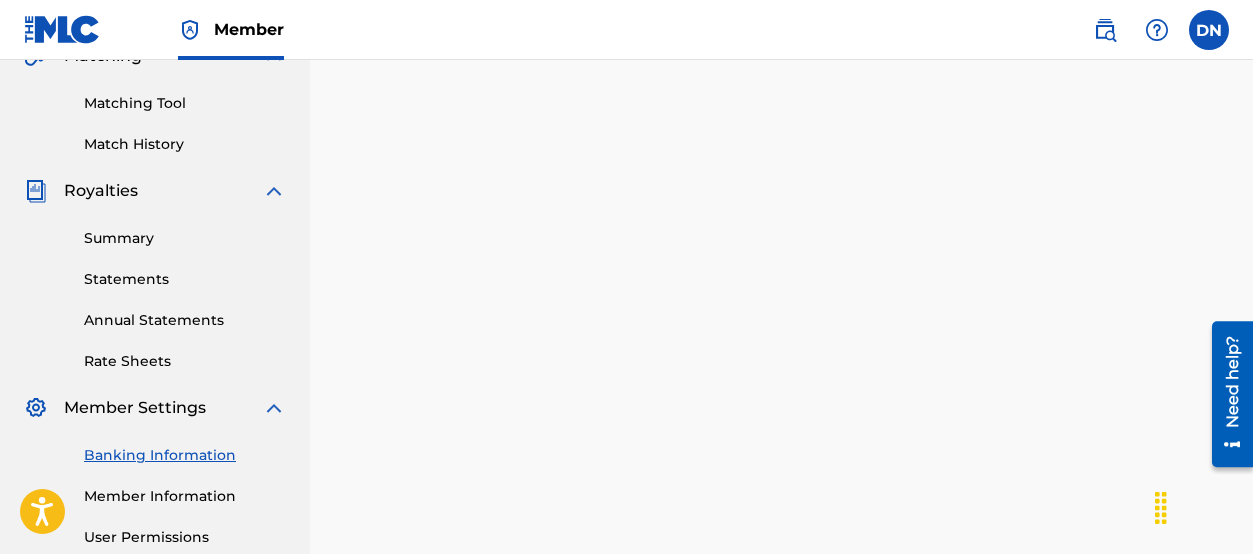 scroll, scrollTop: 0, scrollLeft: 0, axis: both 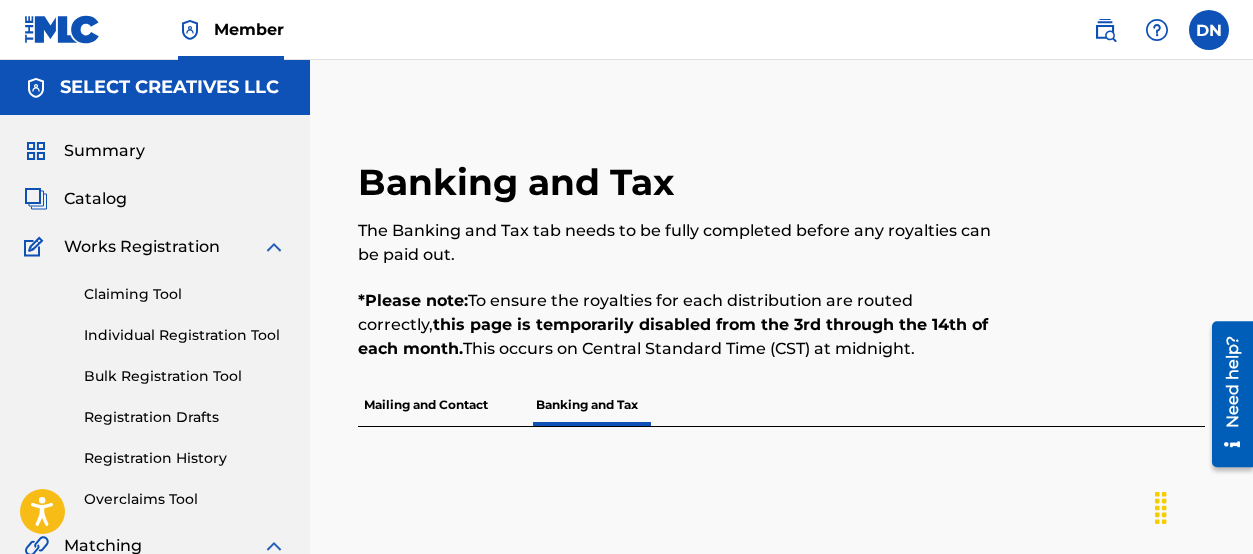 click at bounding box center [1209, 30] 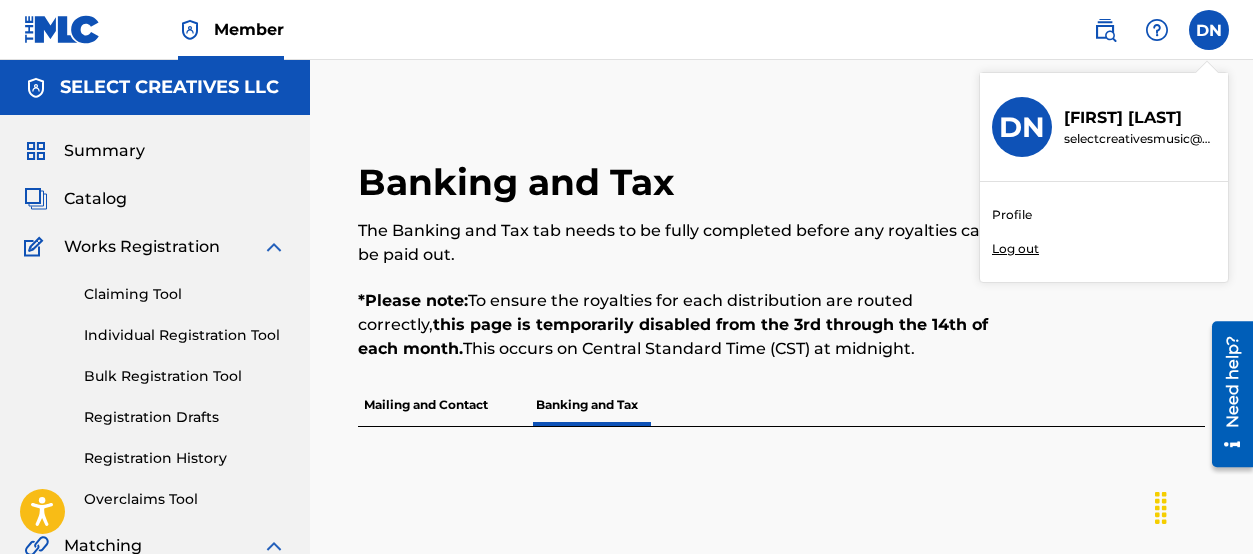 click on "Log out" at bounding box center [1015, 249] 